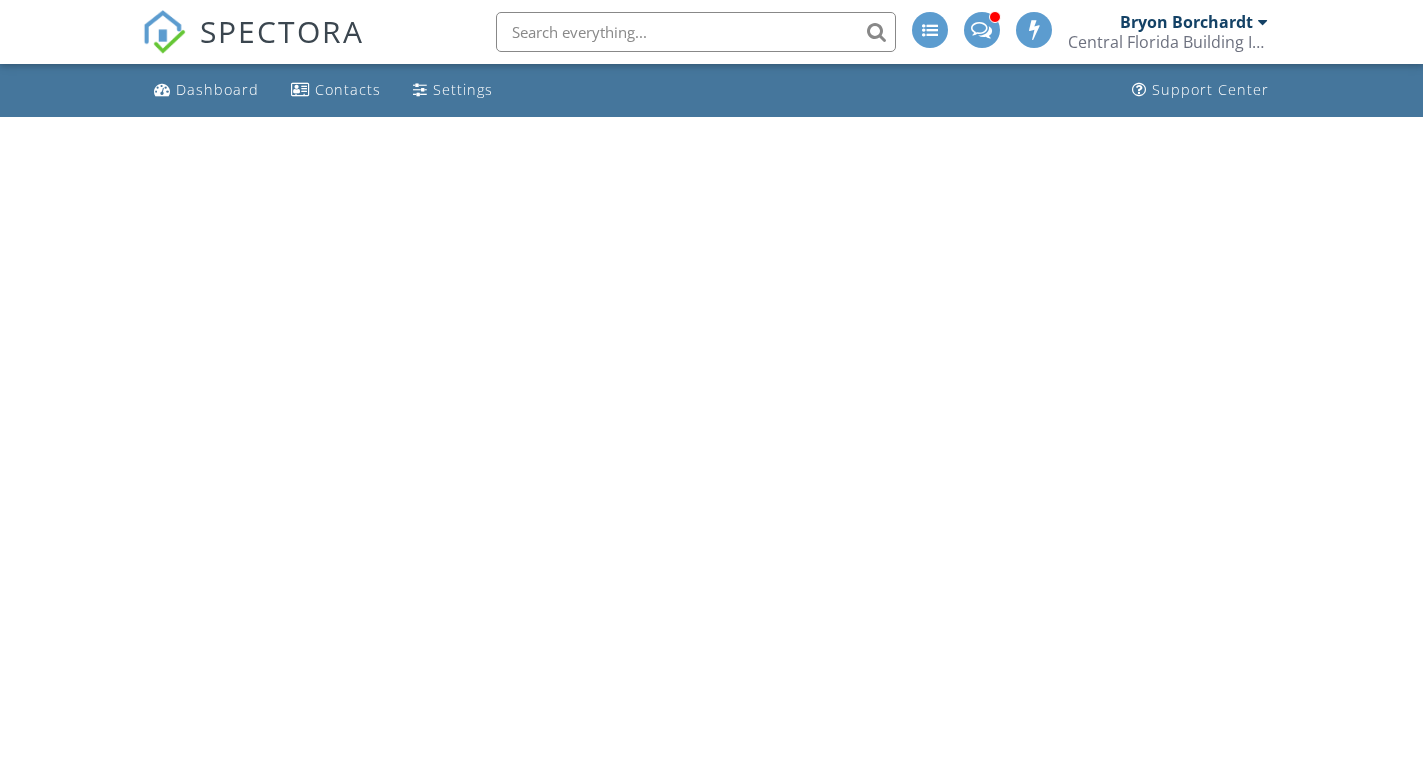 scroll, scrollTop: 0, scrollLeft: 0, axis: both 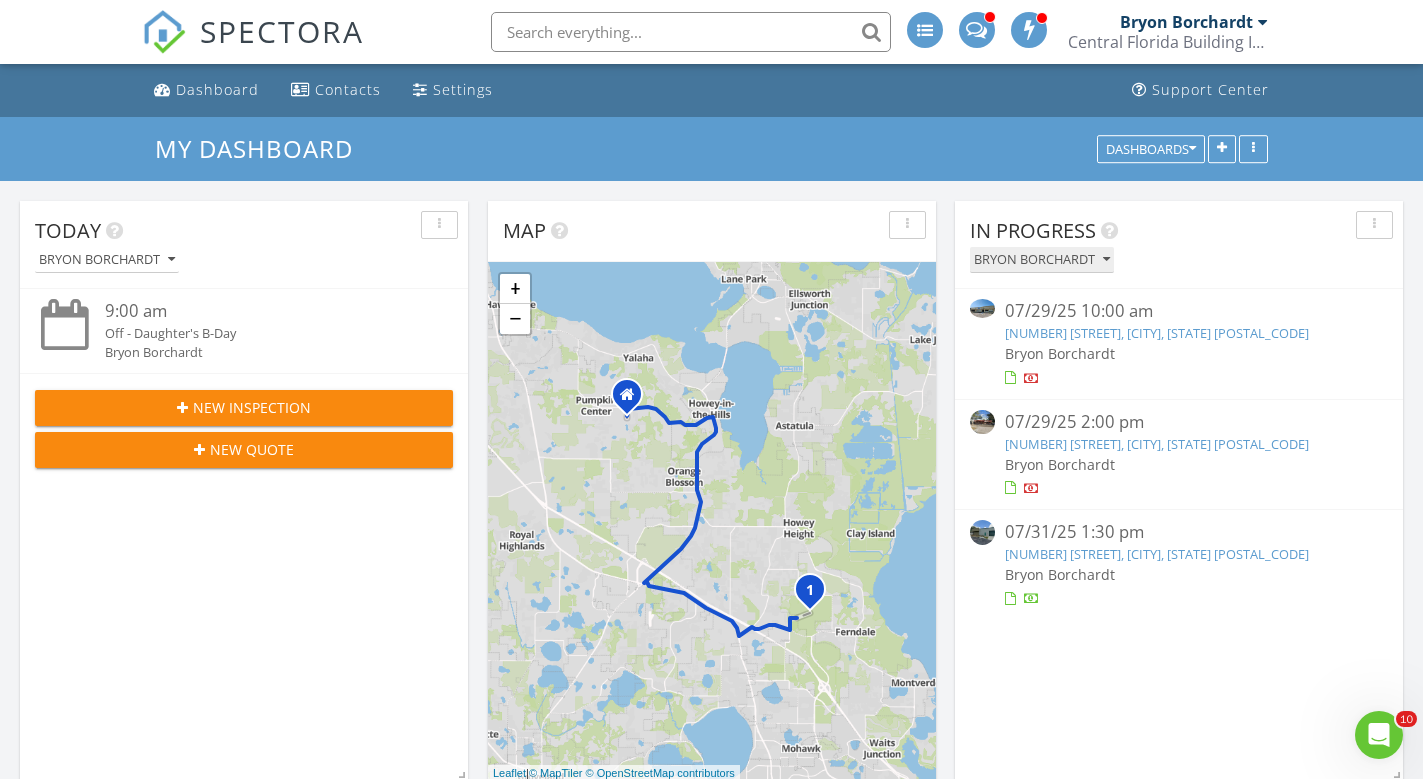 click on "Bryon Borchardt" at bounding box center [1042, 260] 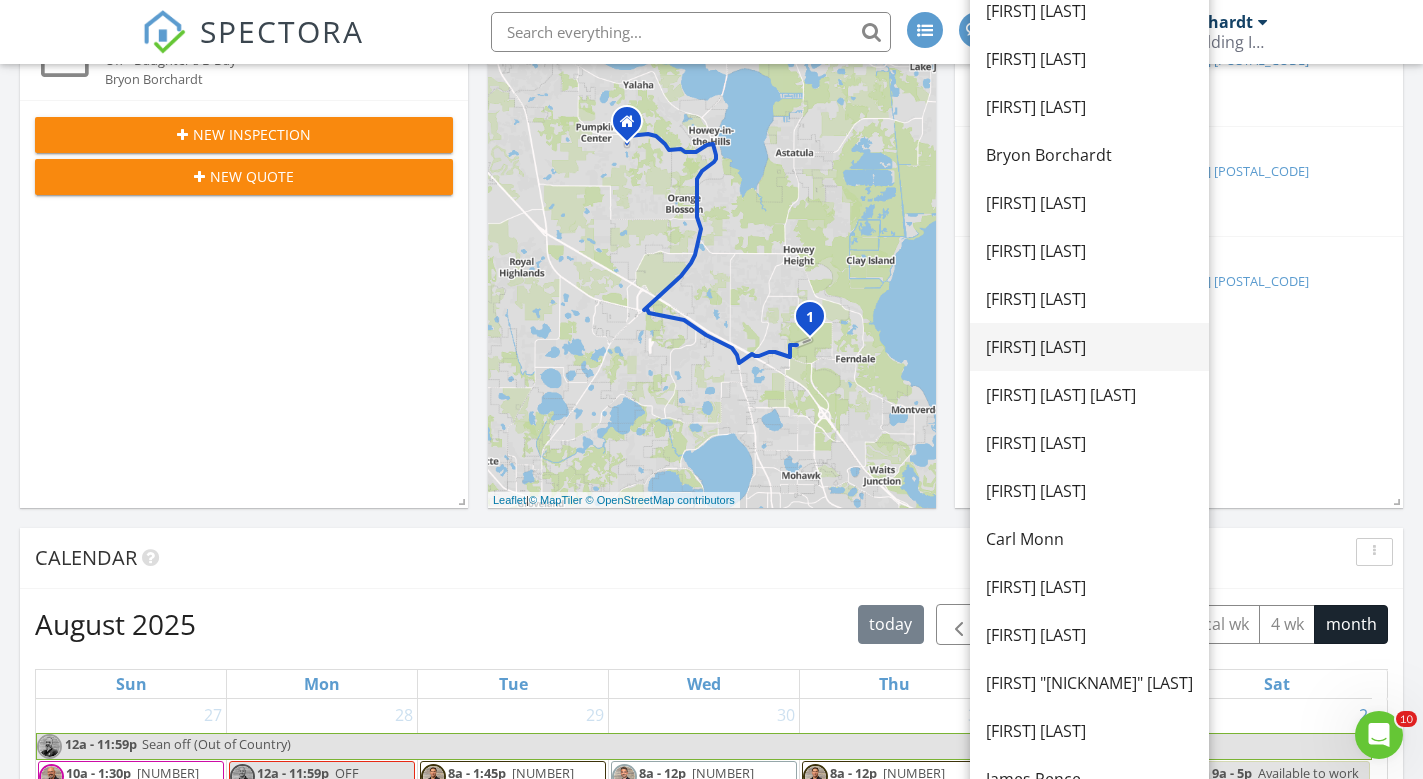 scroll, scrollTop: 400, scrollLeft: 0, axis: vertical 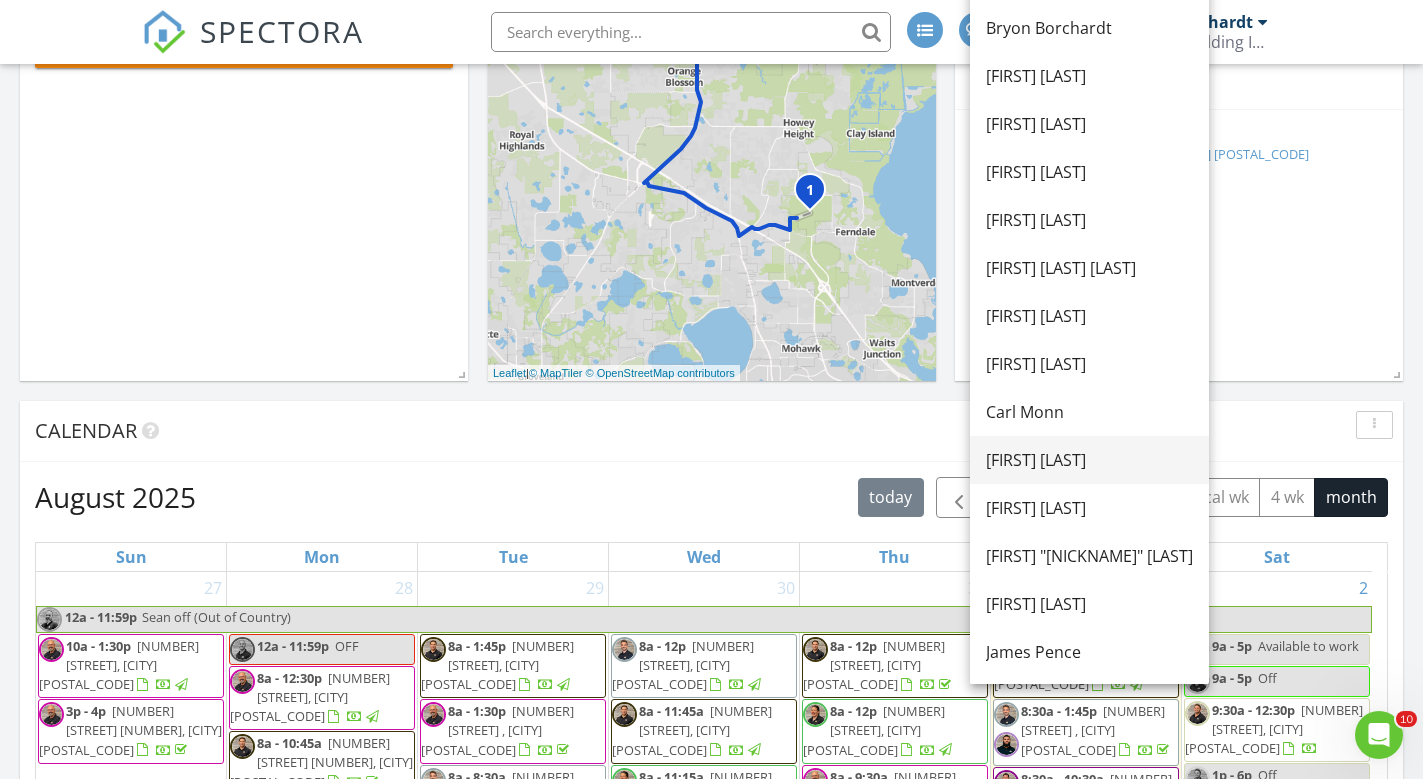 click on "[FIRST] [LAST]" at bounding box center [1089, 460] 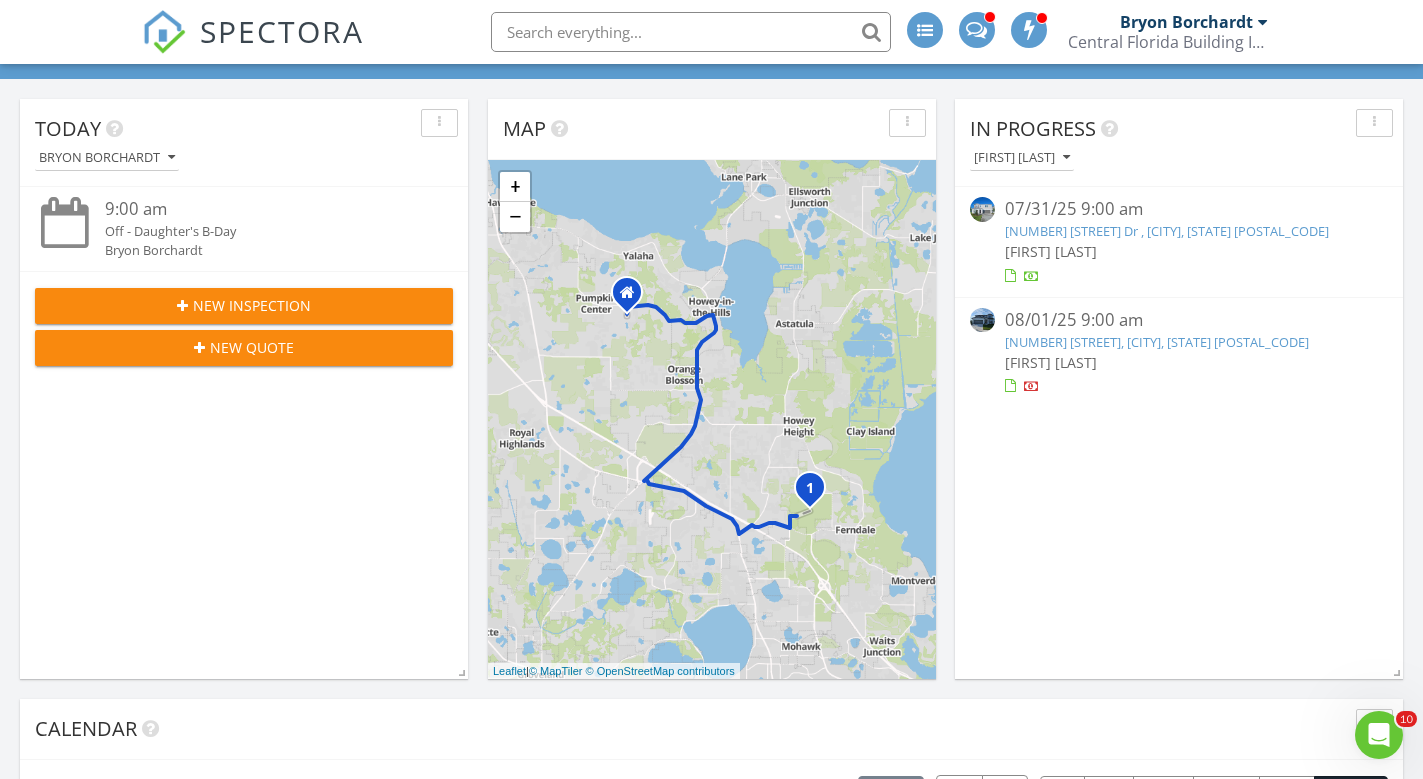 scroll, scrollTop: 100, scrollLeft: 0, axis: vertical 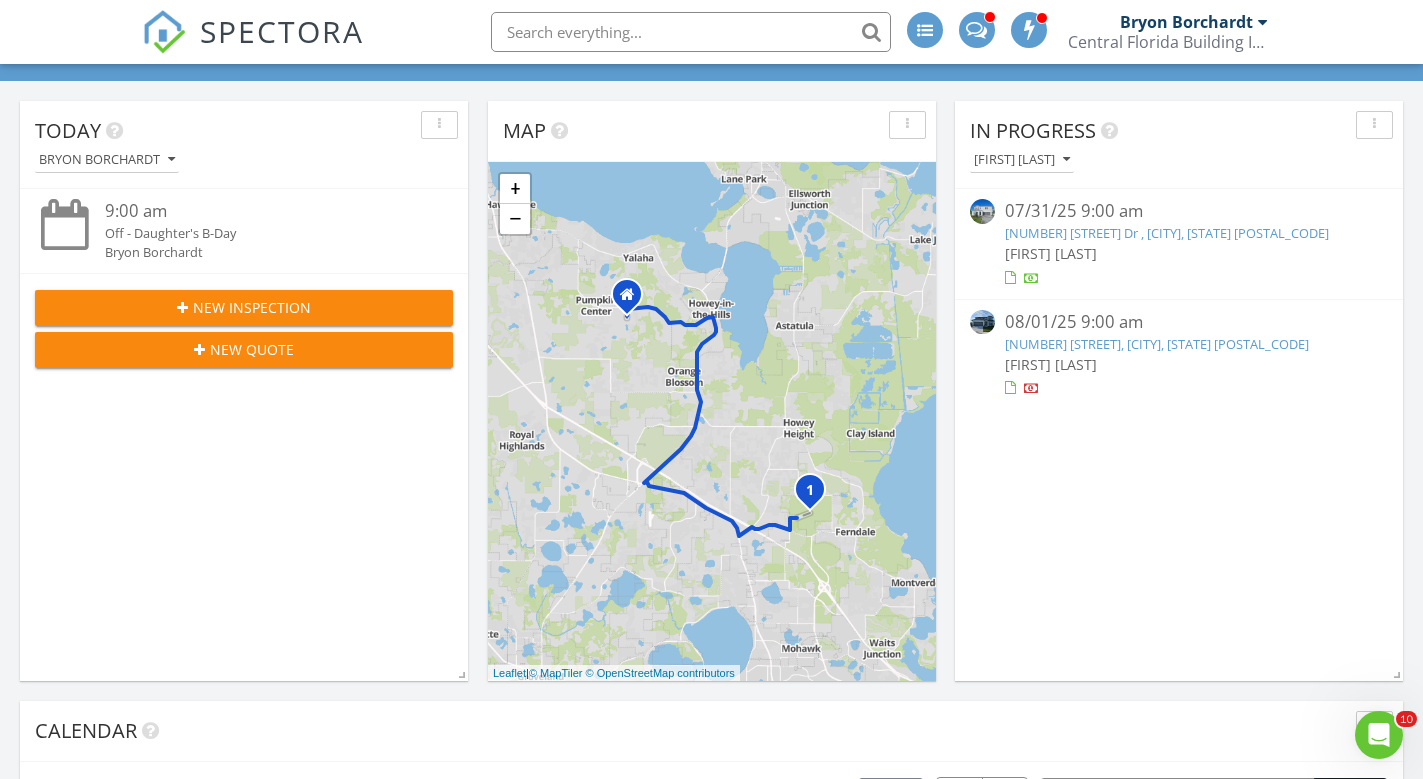 click on "[NUMBER] [STREET] , [CITY], [STATE] [POSTAL_CODE]" at bounding box center [1167, 233] 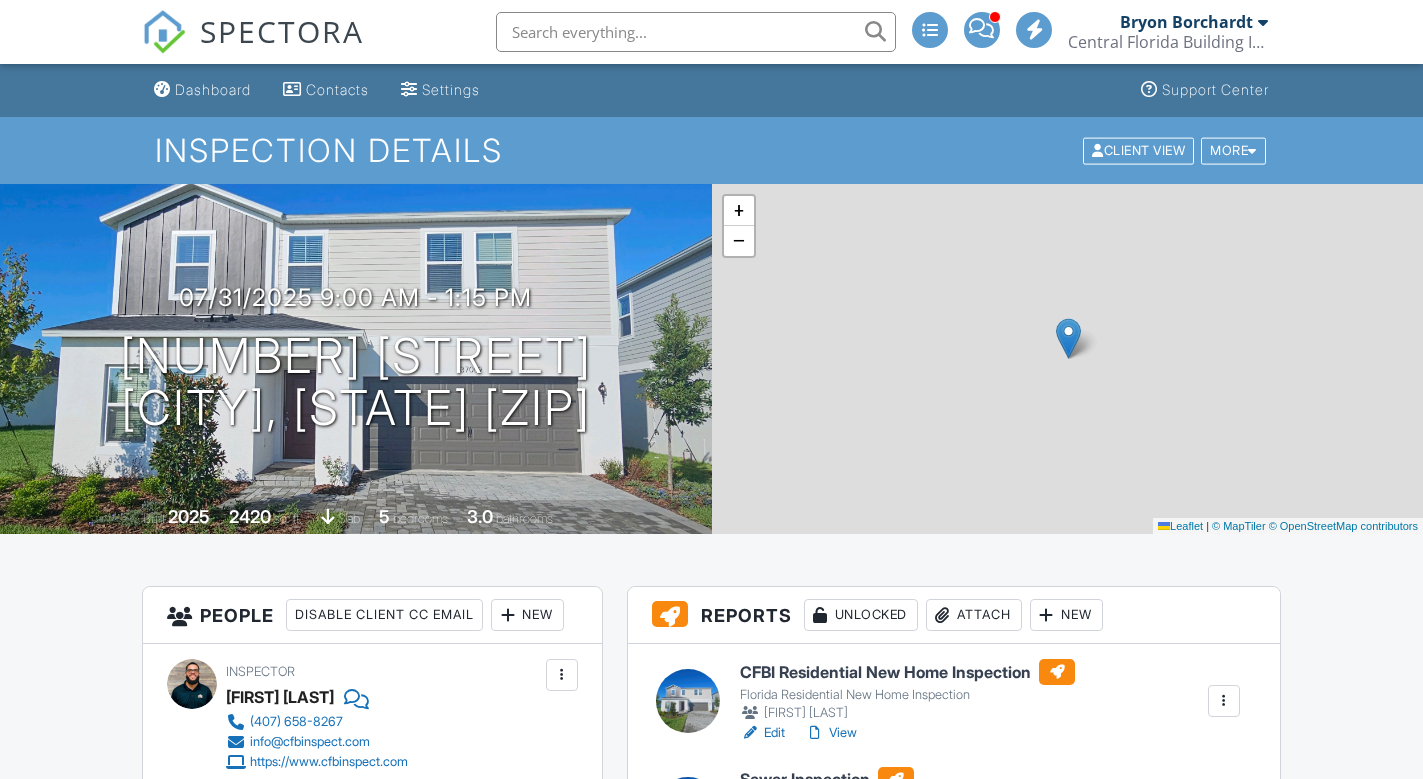 scroll, scrollTop: 0, scrollLeft: 0, axis: both 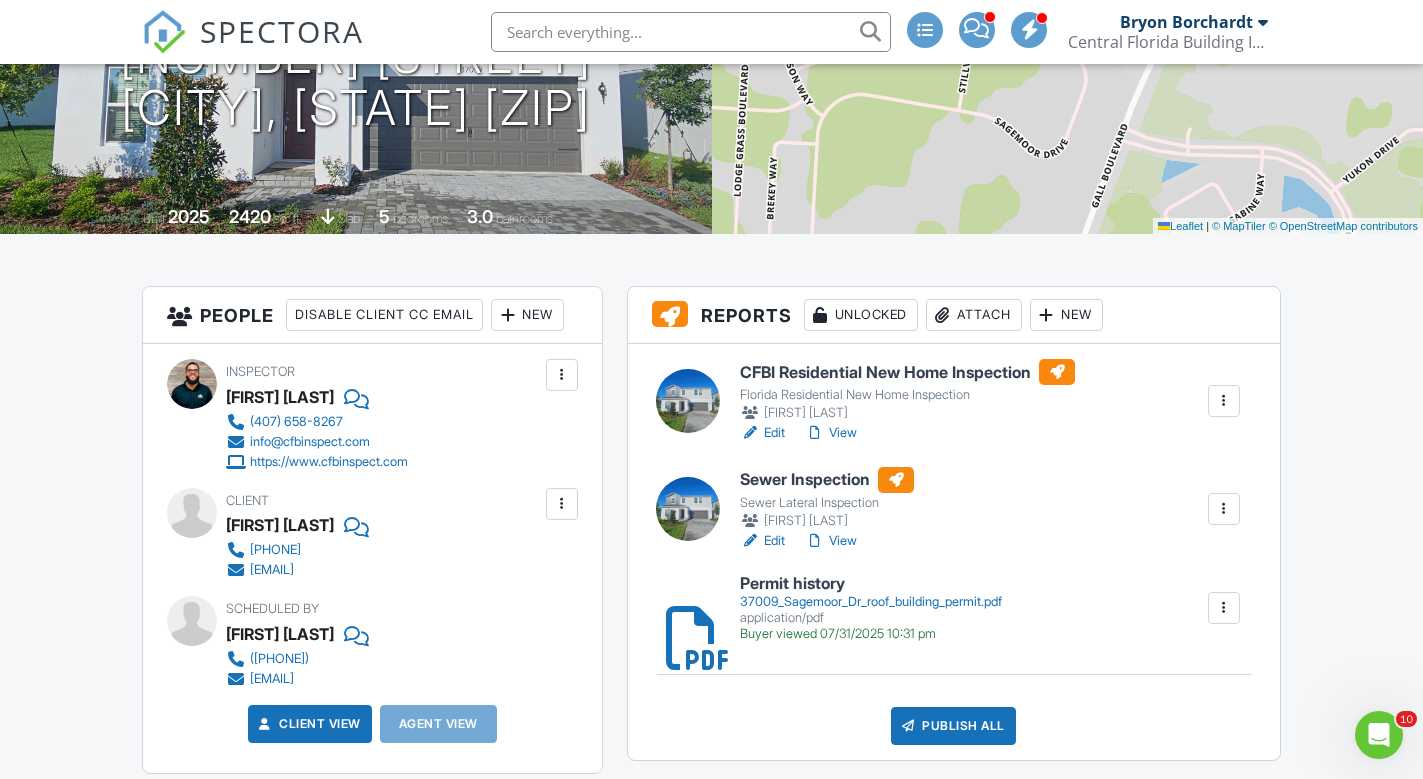 click on "CFBI Residential New Home Inspection" at bounding box center [907, 372] 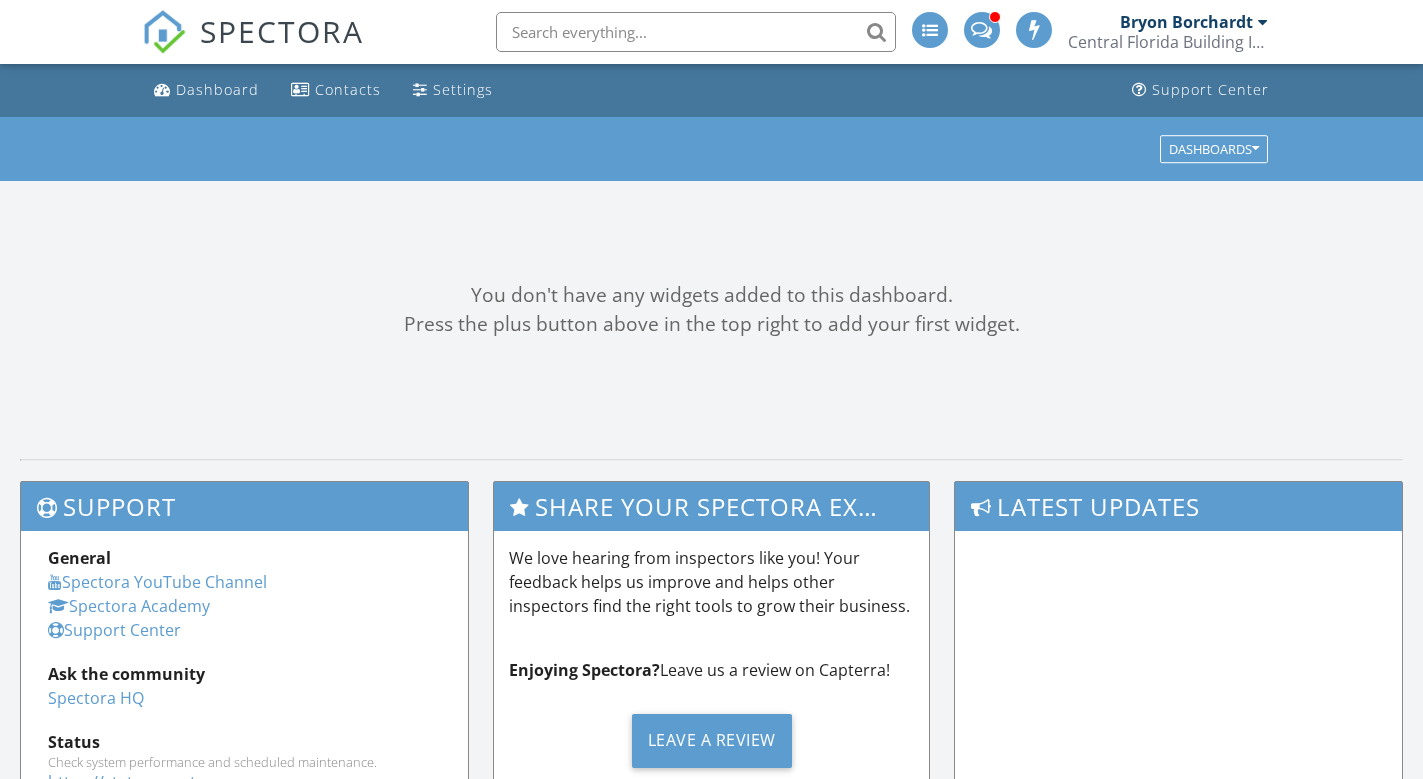 scroll, scrollTop: 0, scrollLeft: 0, axis: both 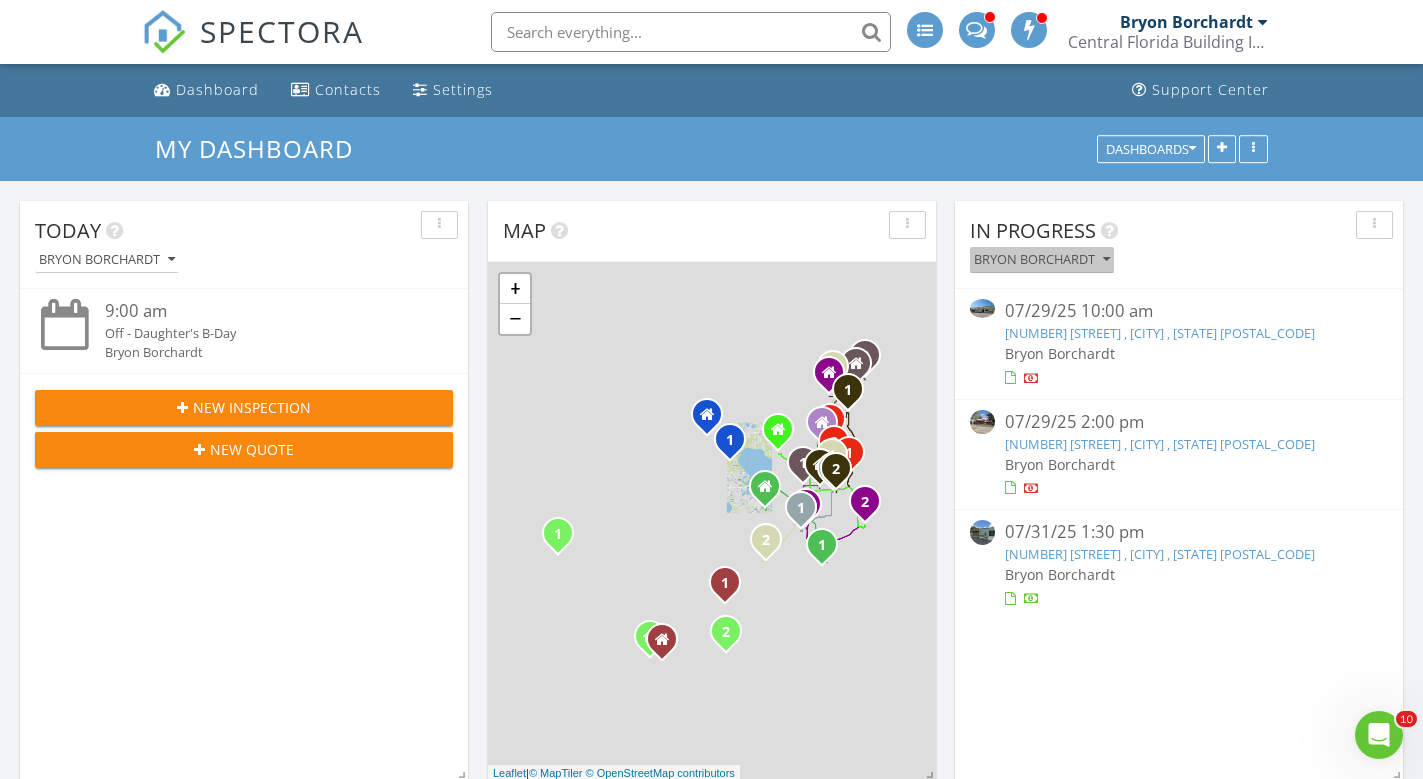 click at bounding box center [1106, 260] 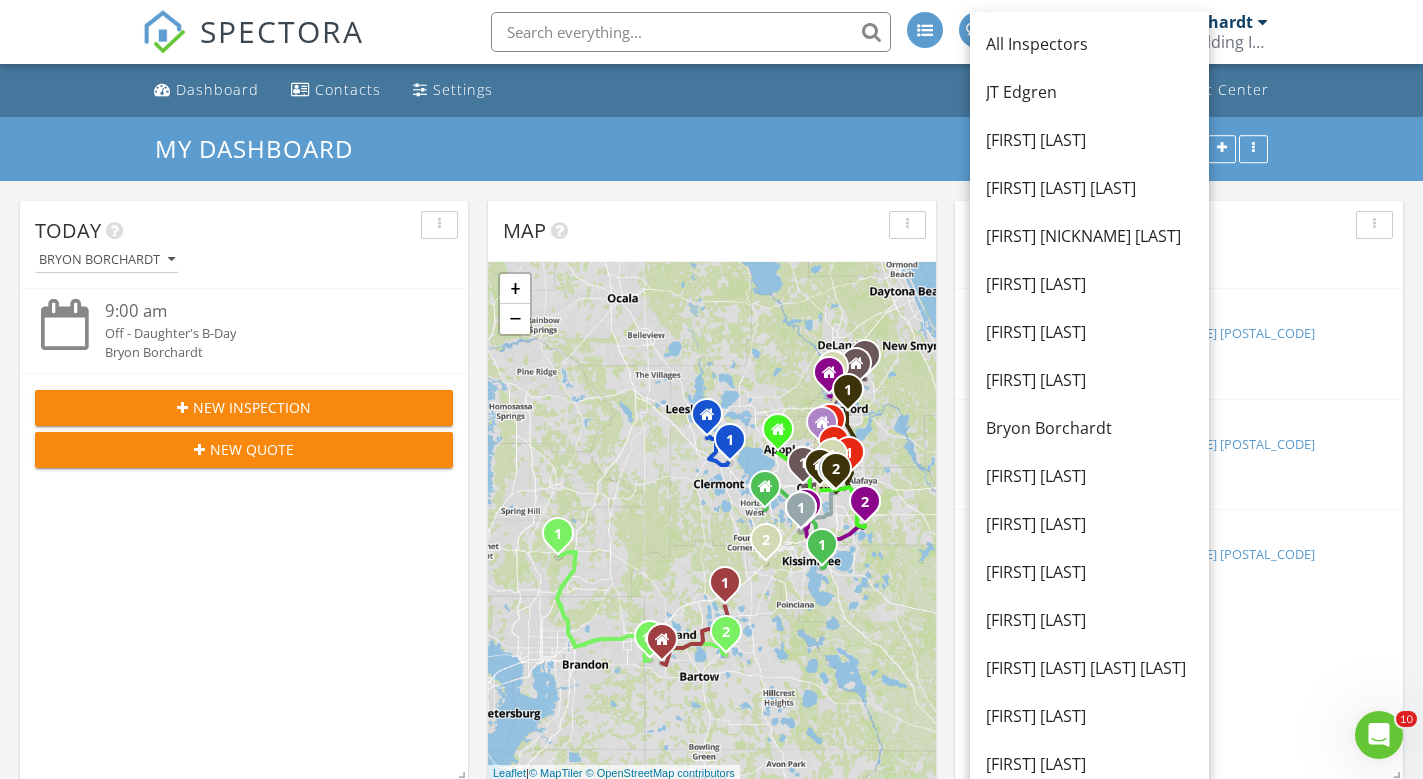 scroll, scrollTop: 0, scrollLeft: 0, axis: both 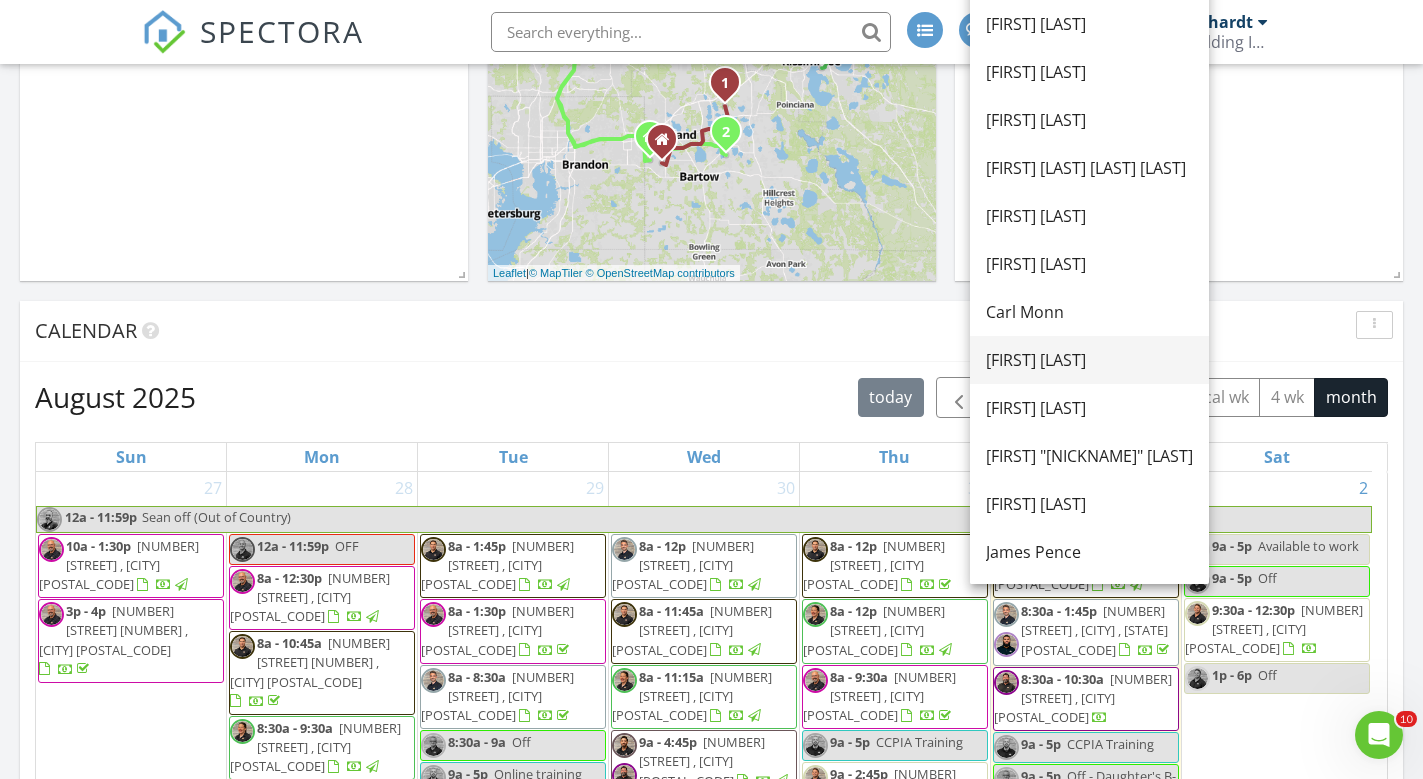 click on "[FIRST] [LAST]" at bounding box center [1089, 360] 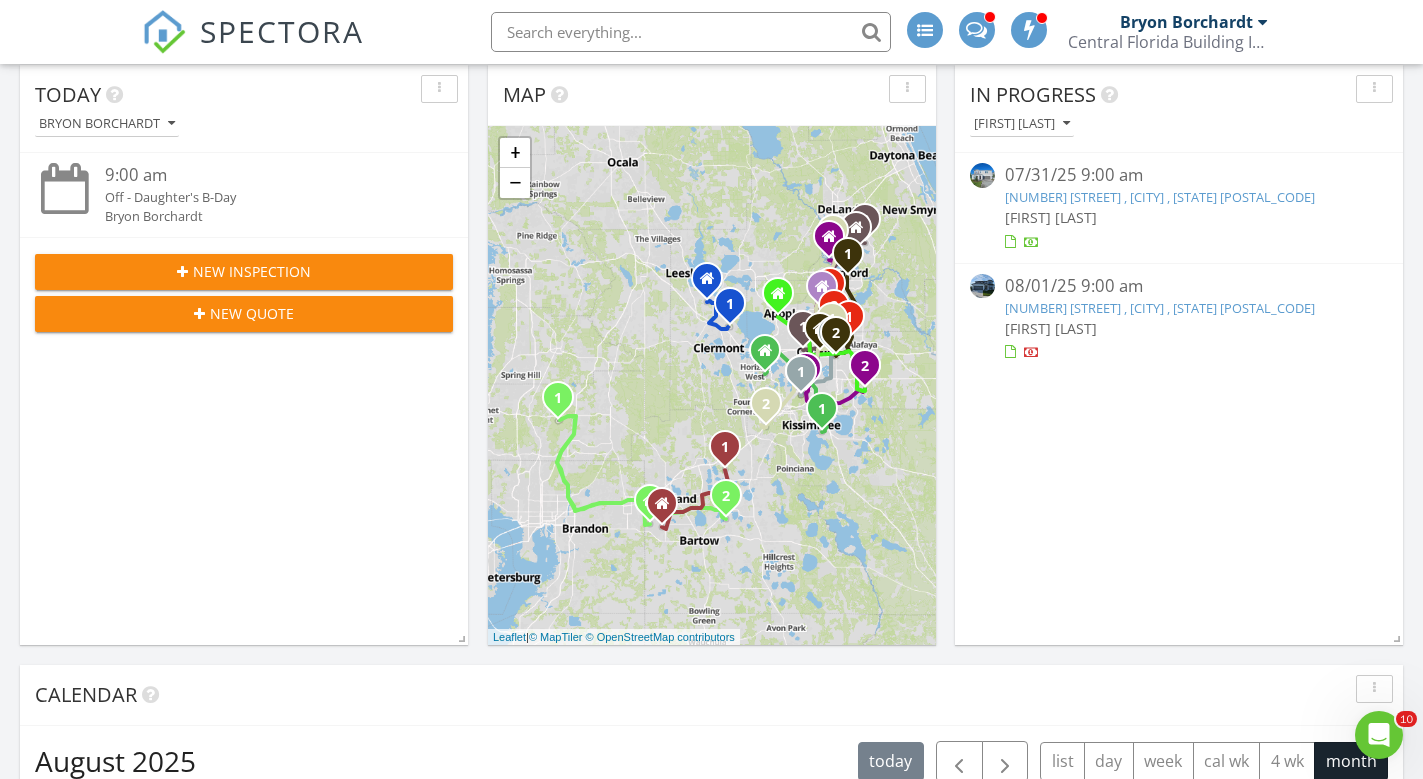 scroll, scrollTop: 0, scrollLeft: 0, axis: both 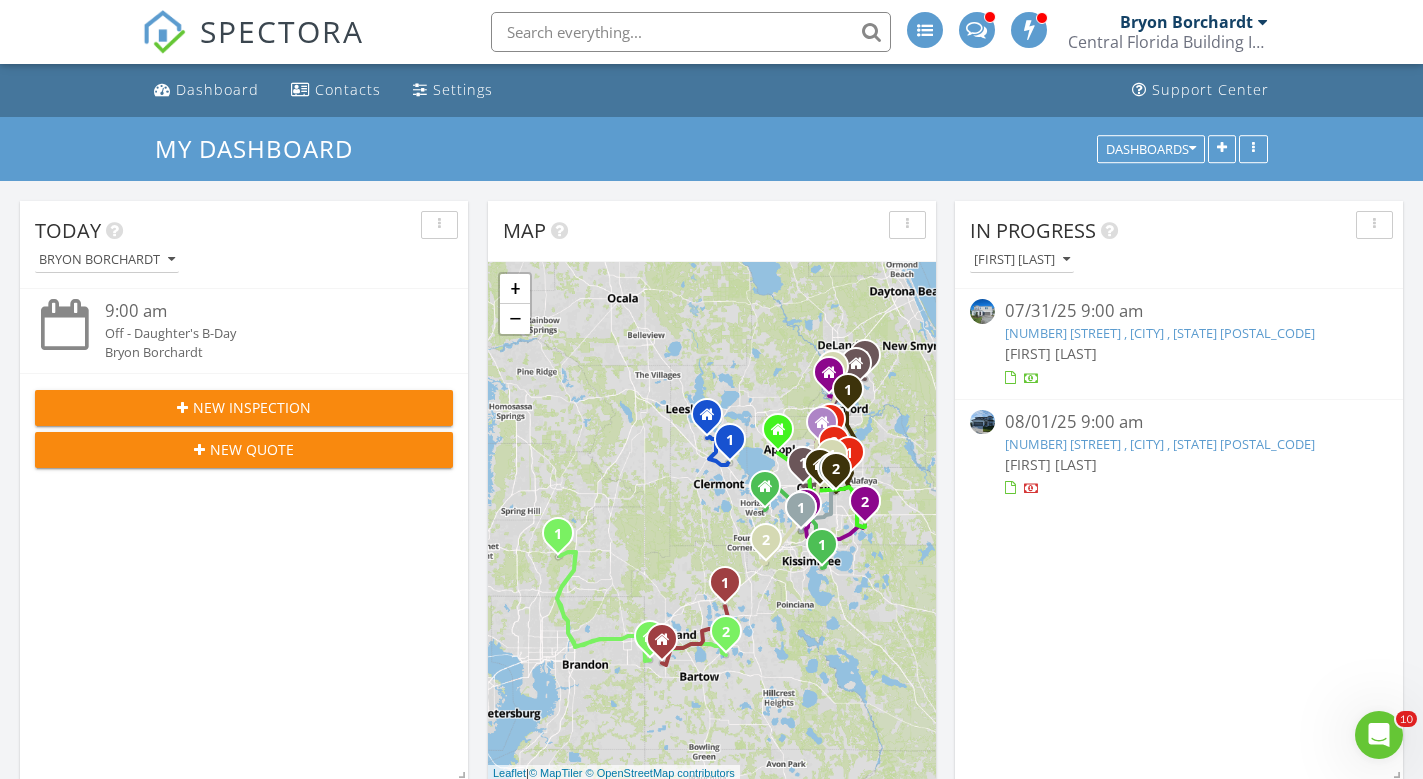 click on "[NUMBER] [STREET] , [CITY], [STATE] [POSTAL_CODE]" at bounding box center [1160, 333] 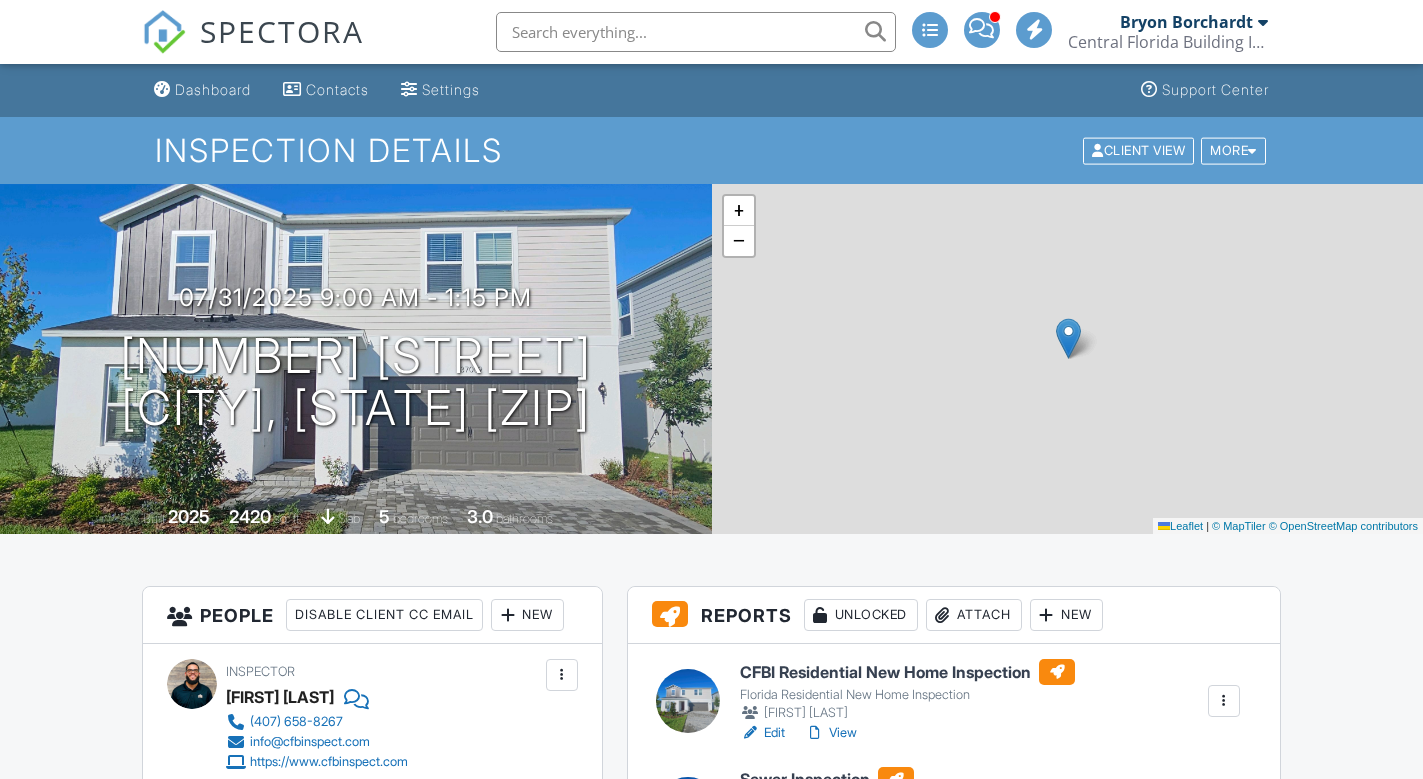 scroll, scrollTop: 300, scrollLeft: 0, axis: vertical 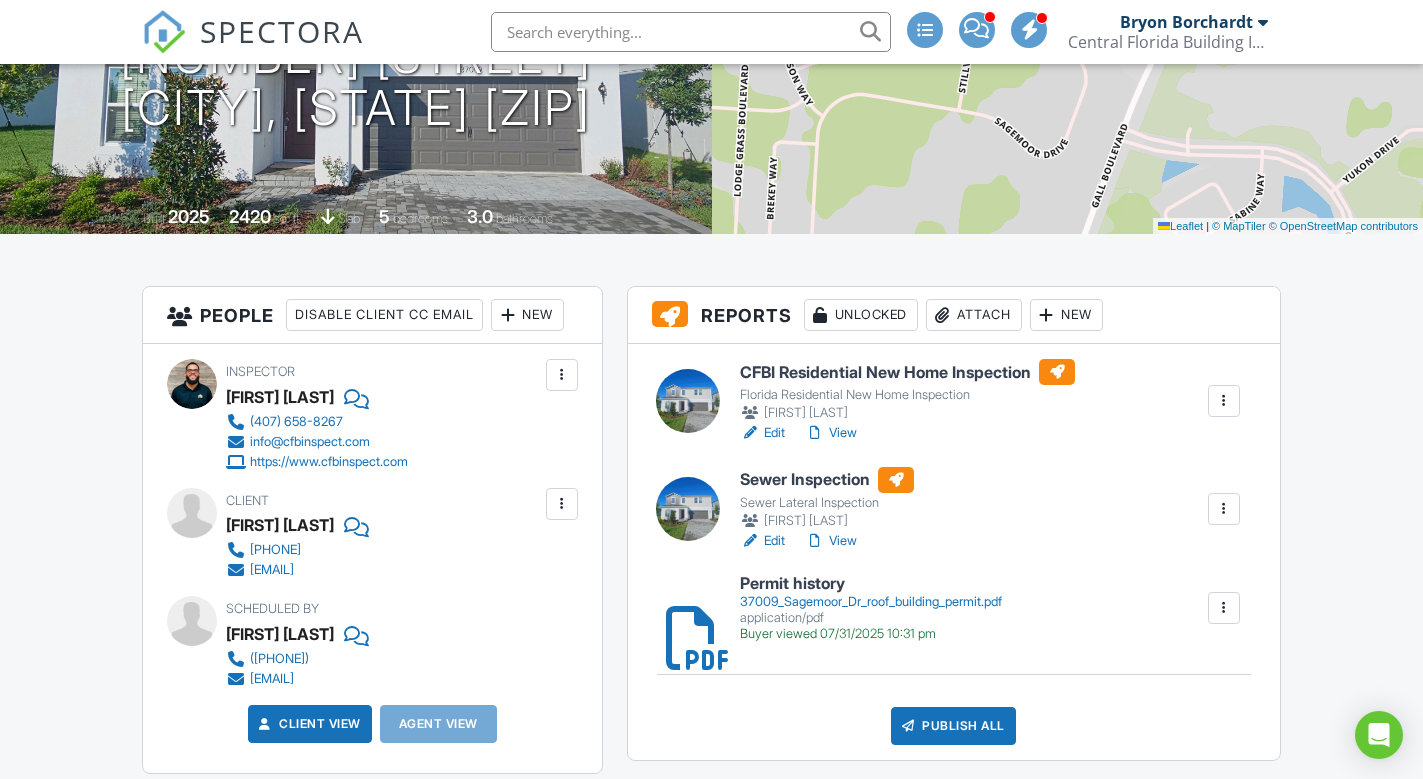 click on "Sewer Inspection" at bounding box center [827, 480] 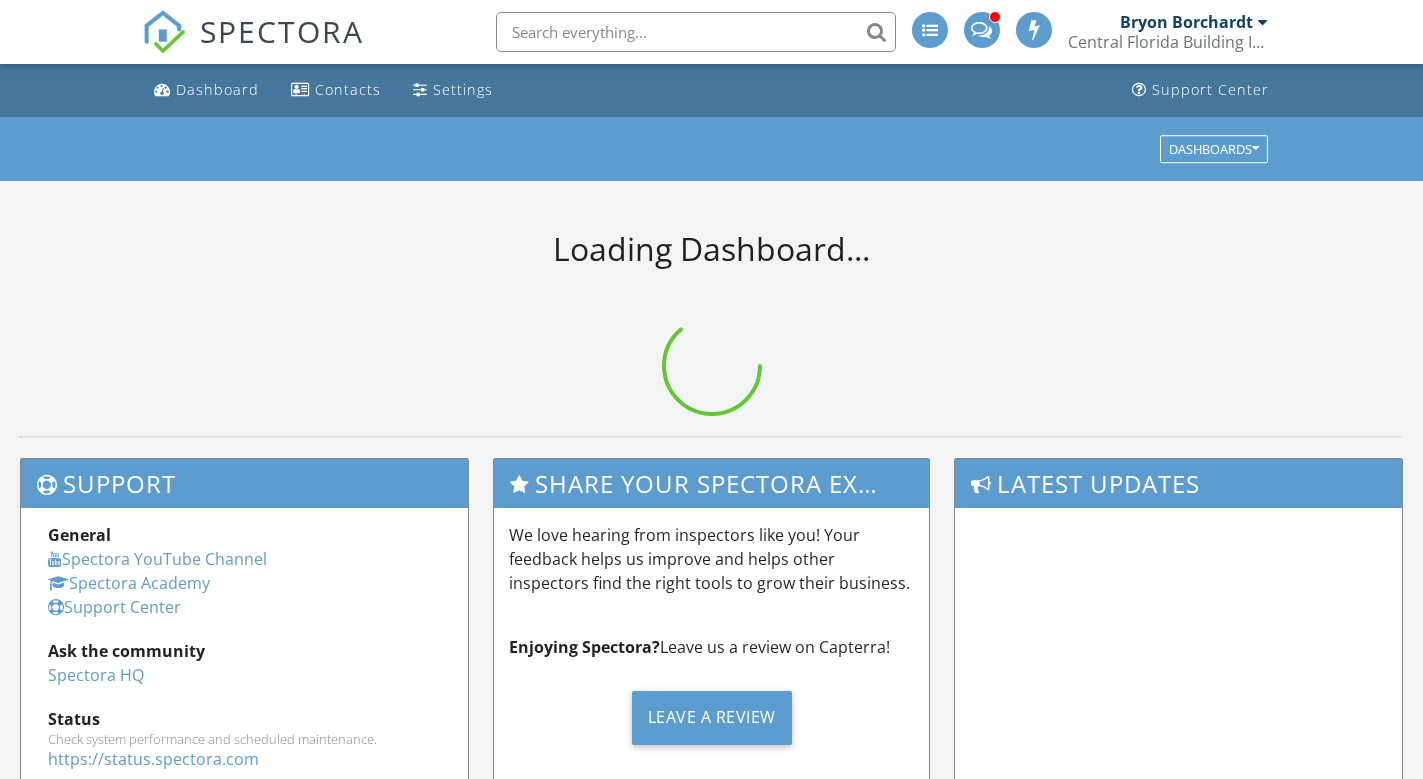 scroll, scrollTop: 0, scrollLeft: 0, axis: both 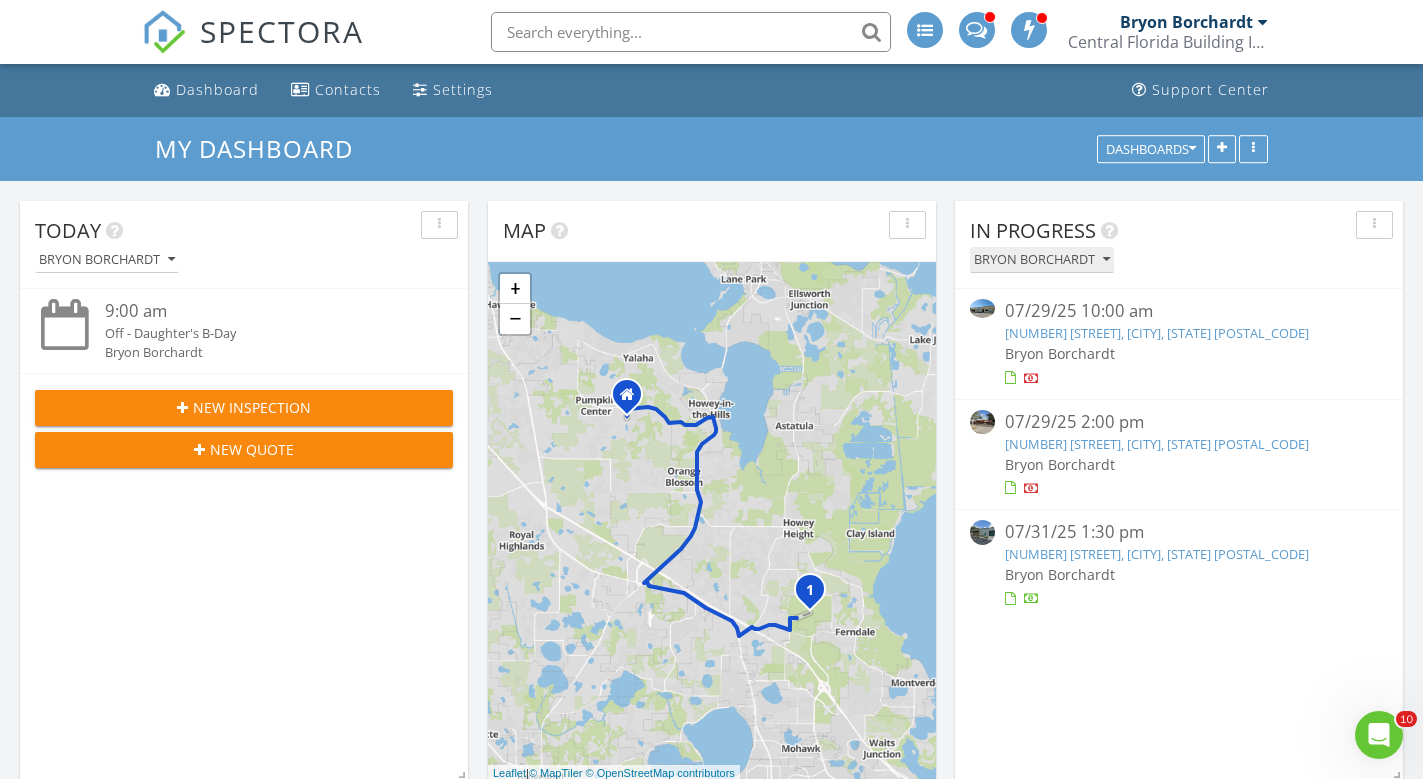 click on "Bryon Borchardt" at bounding box center [1042, 260] 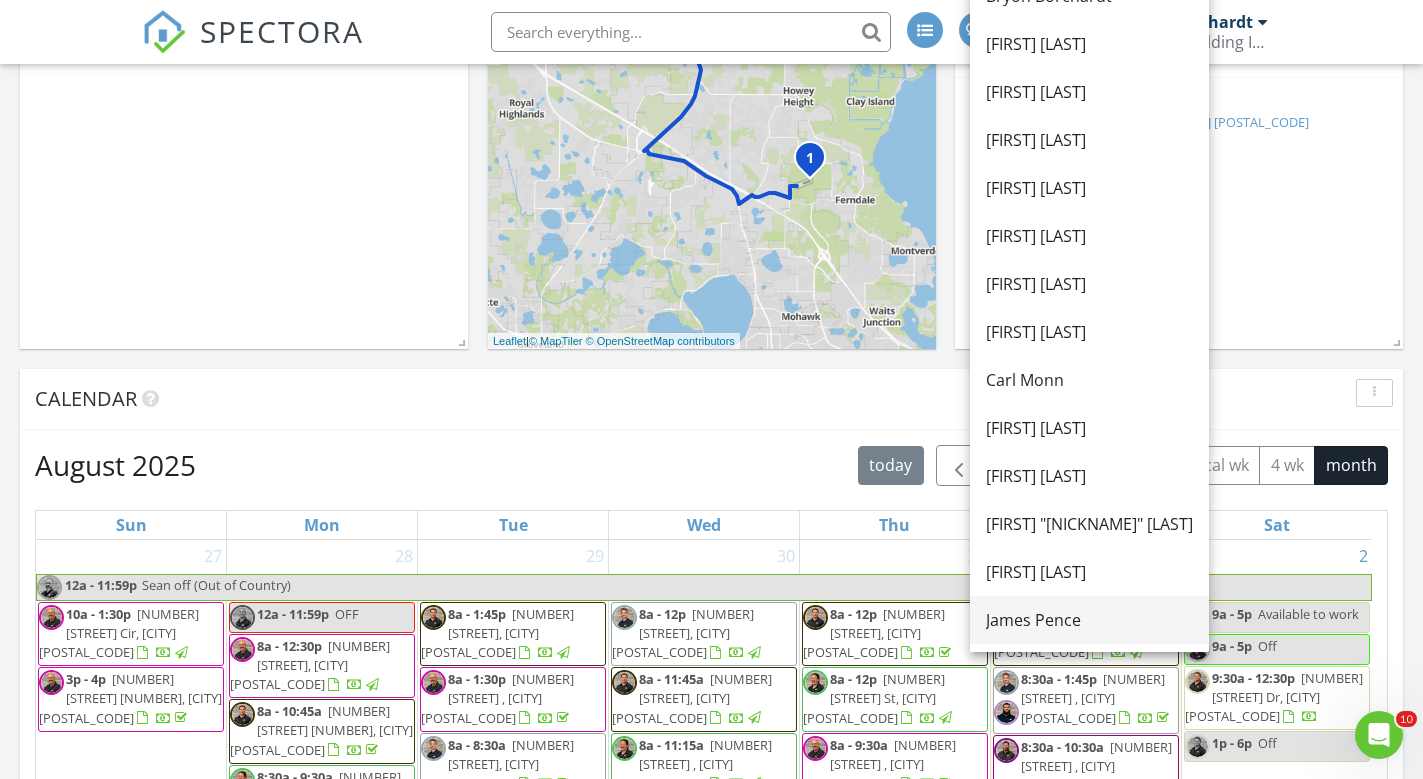 scroll, scrollTop: 600, scrollLeft: 0, axis: vertical 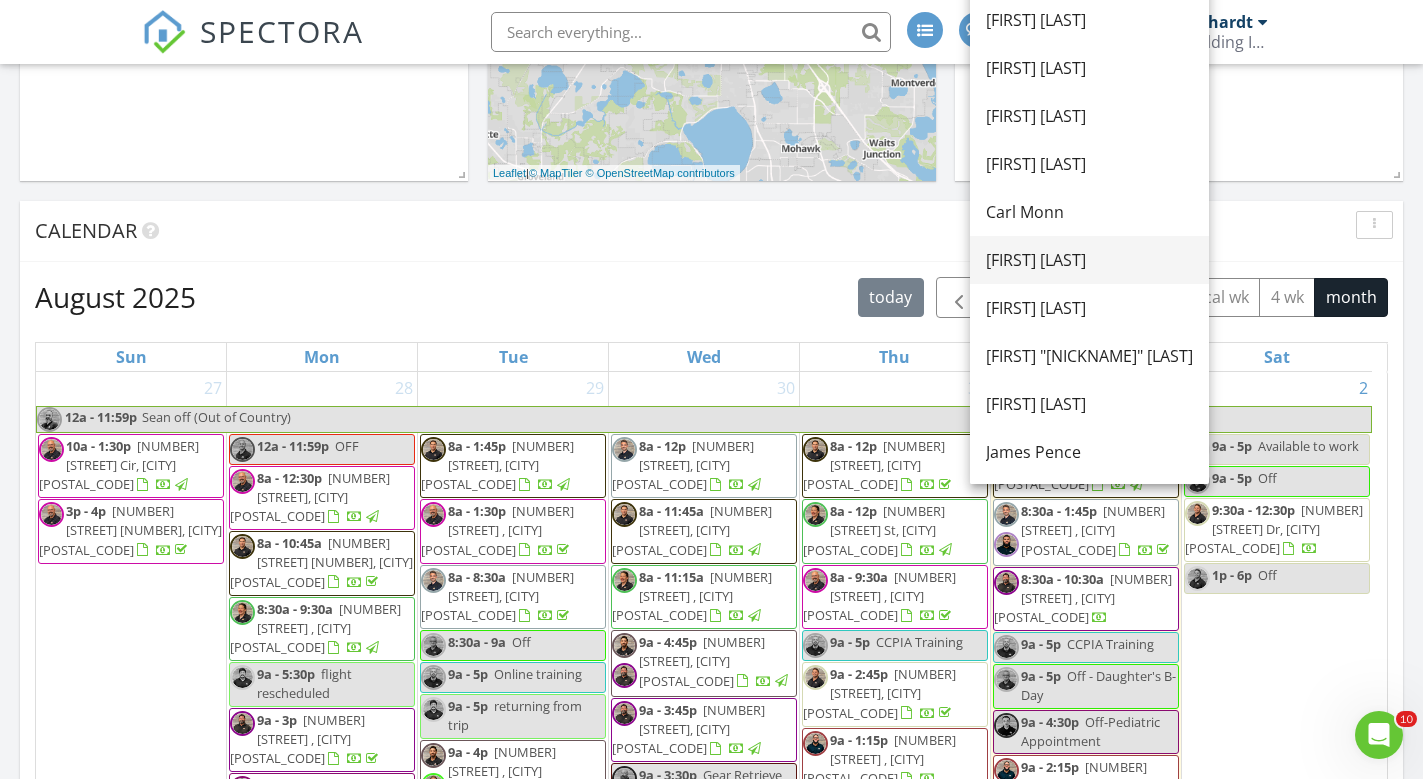 click on "[FIRST] [LAST]" at bounding box center (1089, 260) 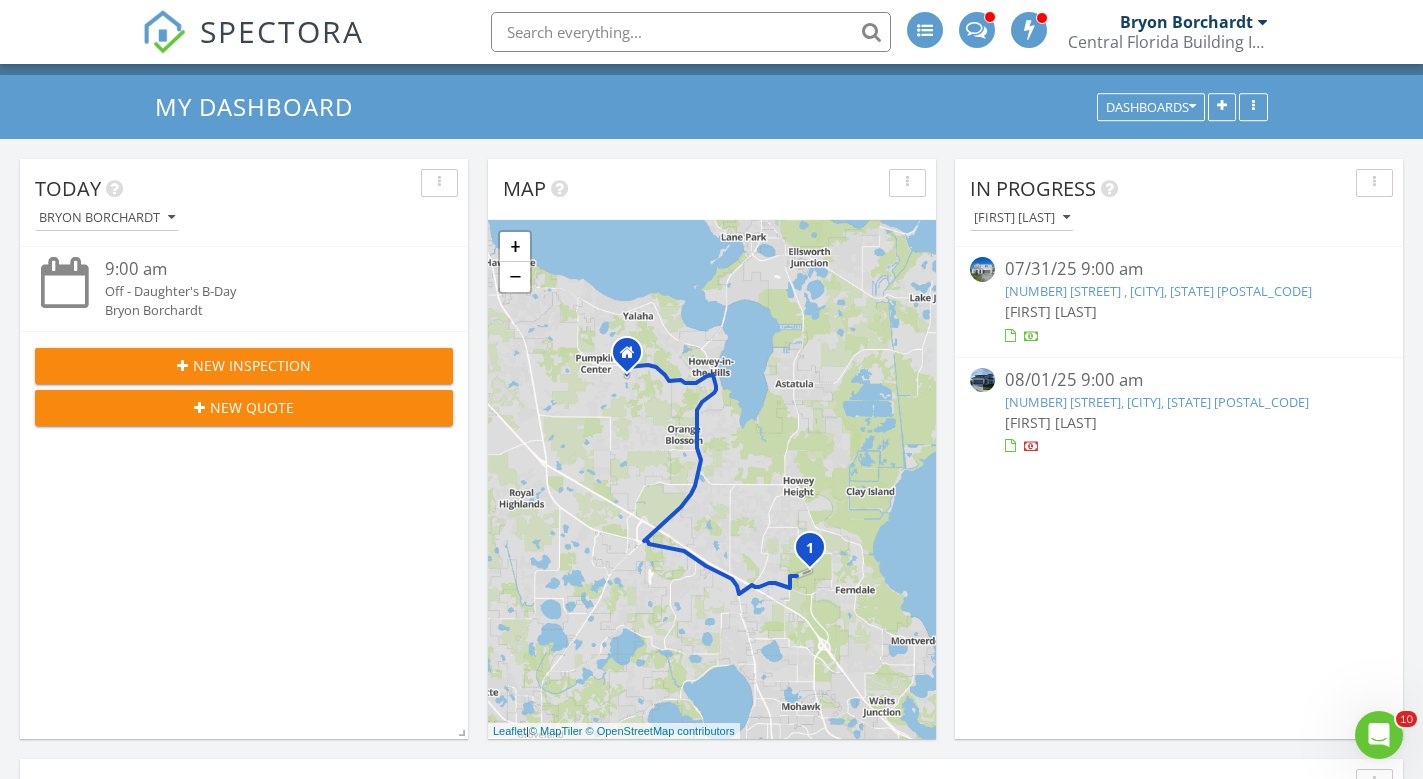 scroll, scrollTop: 0, scrollLeft: 0, axis: both 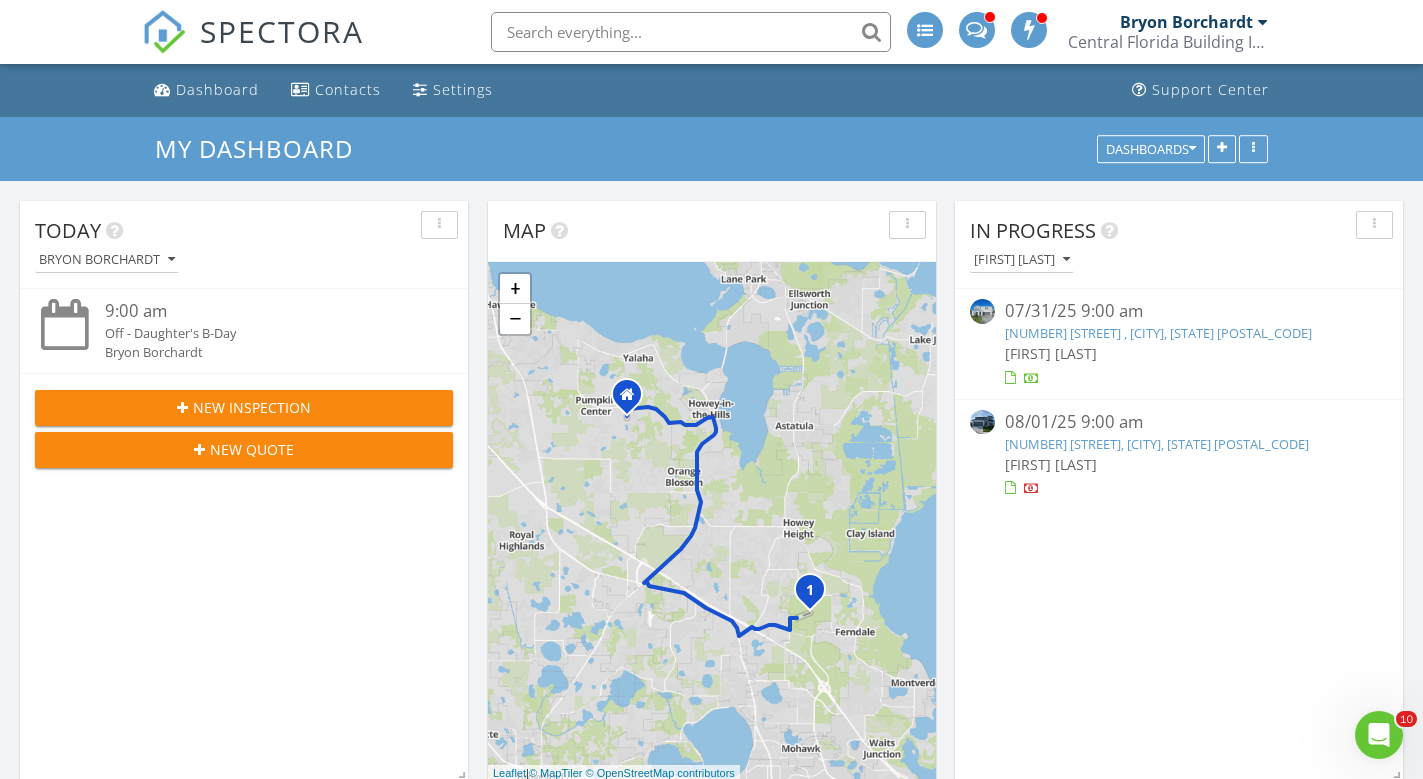 click on "37009 Sagemoor Dr , Zephyrhills, FL 33541" at bounding box center [1158, 333] 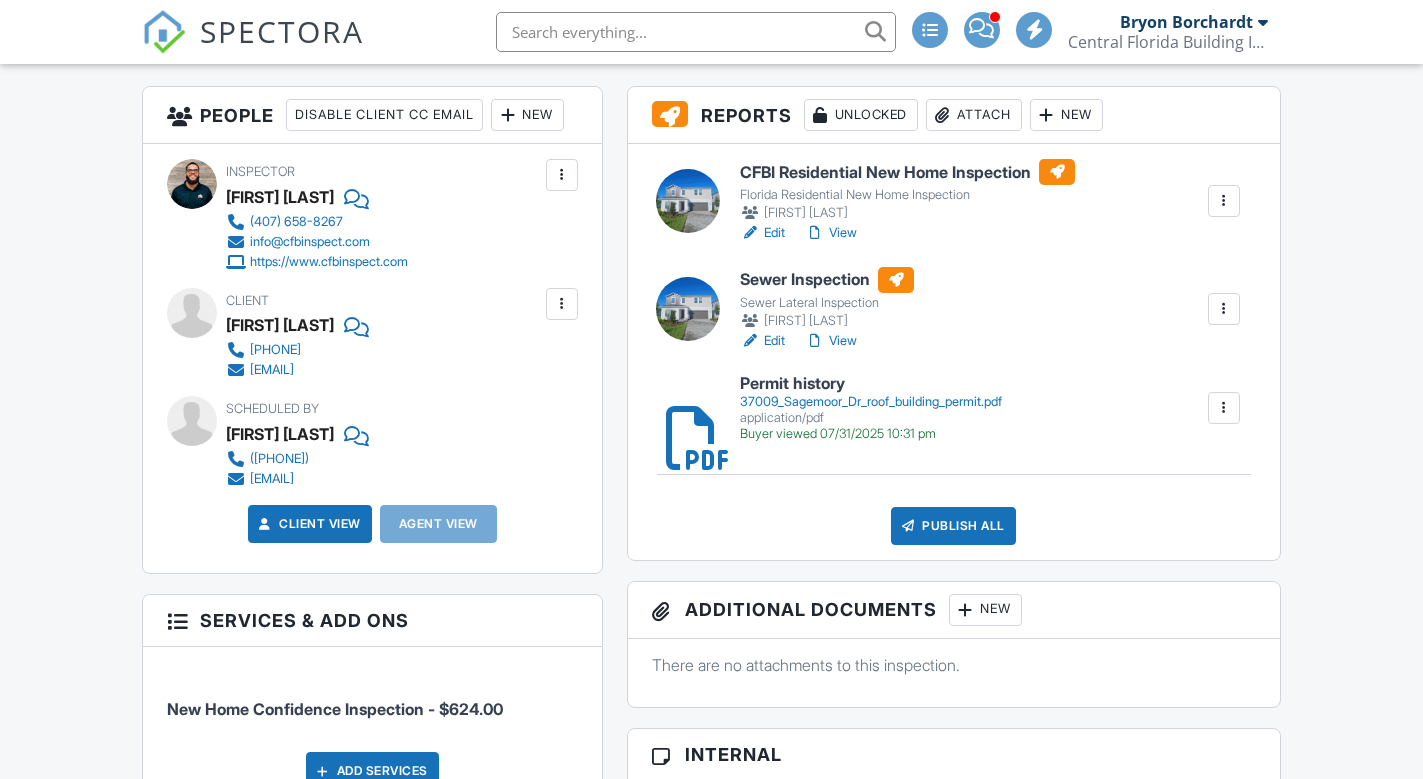 scroll, scrollTop: 500, scrollLeft: 0, axis: vertical 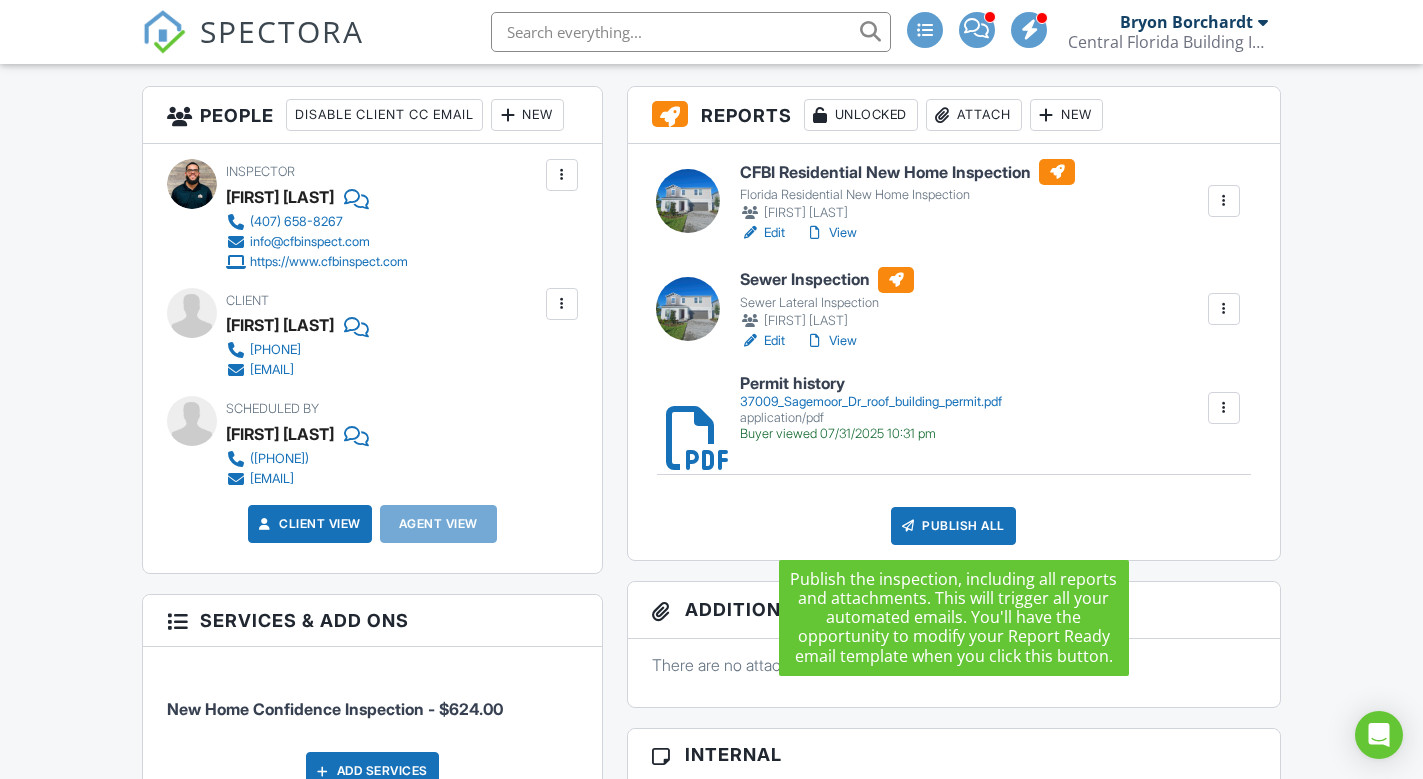 click on "Publish All" at bounding box center (953, 526) 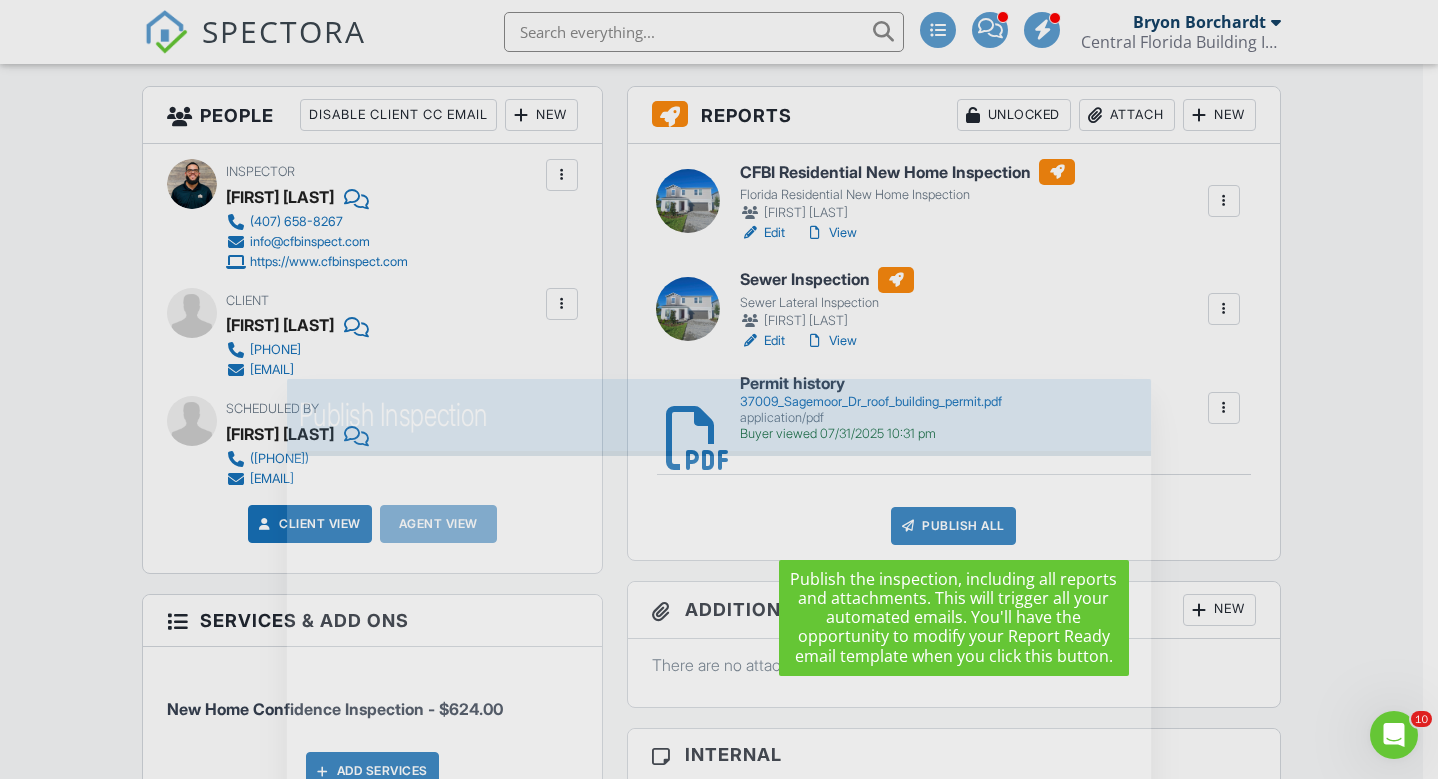 scroll, scrollTop: 0, scrollLeft: 0, axis: both 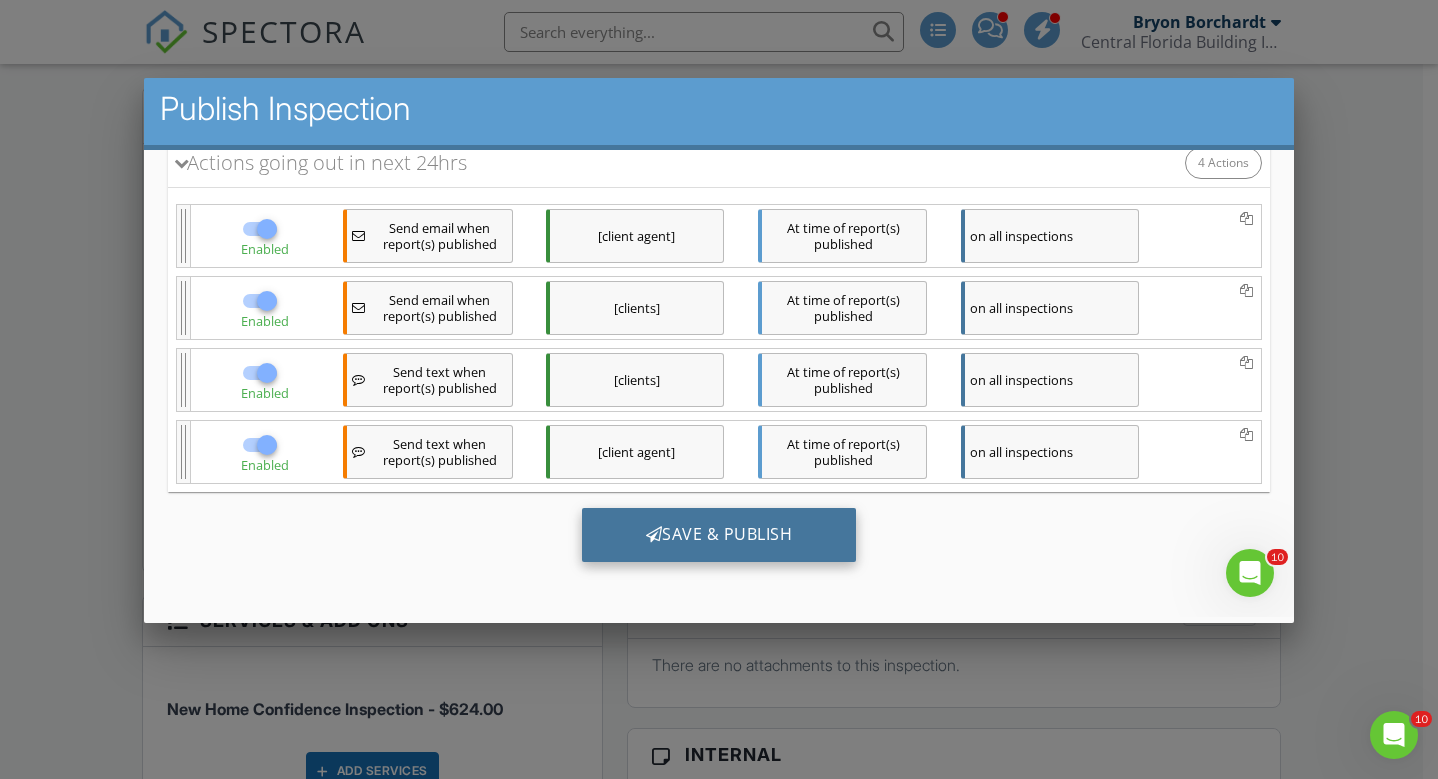 click on "Save & Publish" at bounding box center (718, 534) 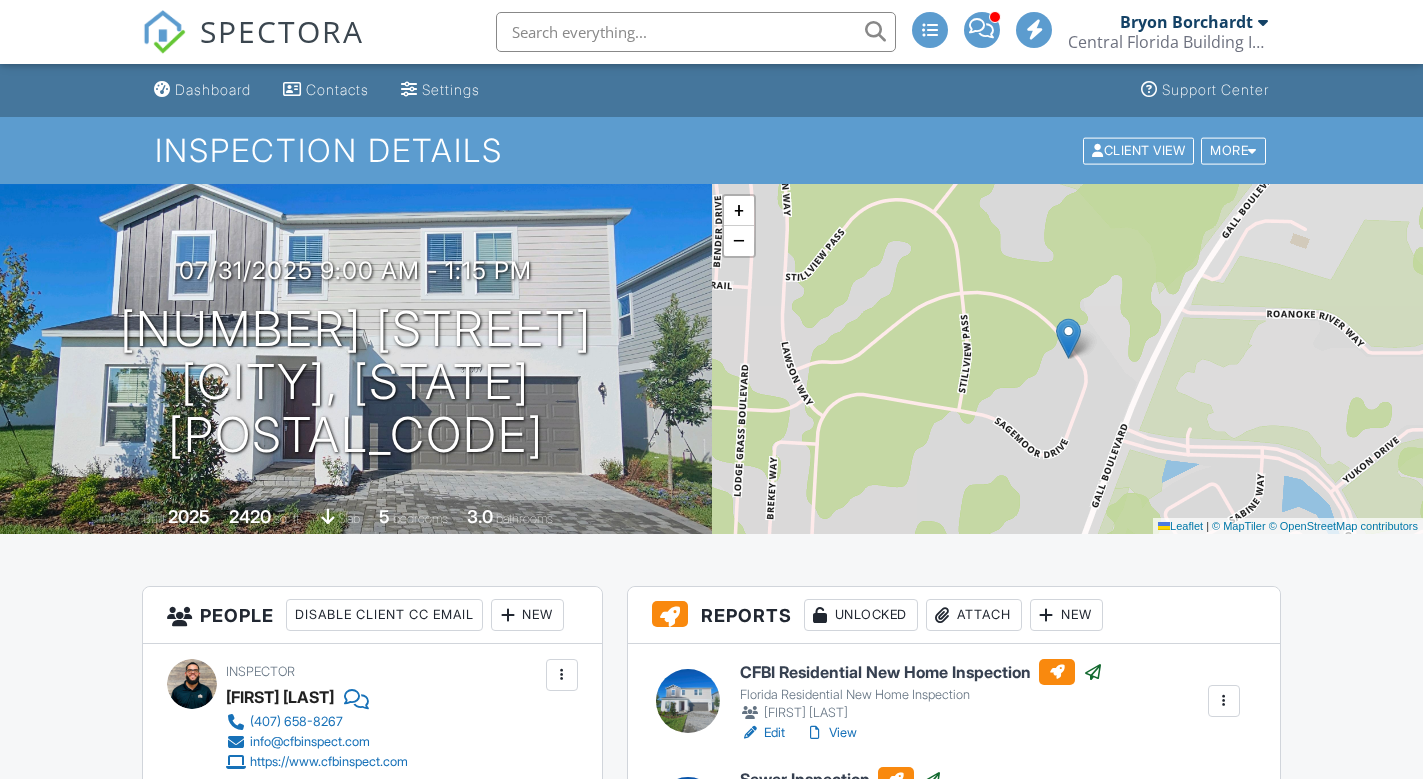 scroll, scrollTop: 400, scrollLeft: 0, axis: vertical 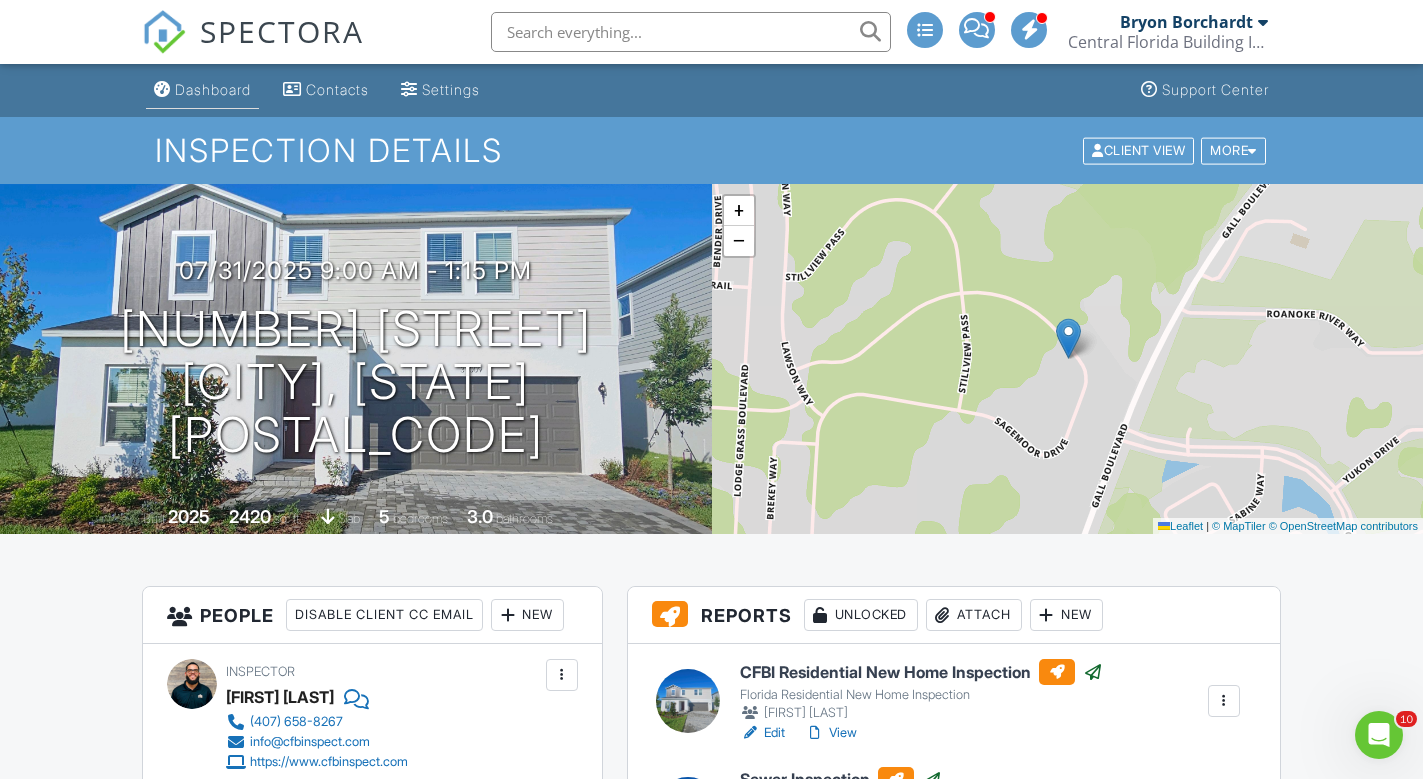 click on "Dashboard" at bounding box center (213, 89) 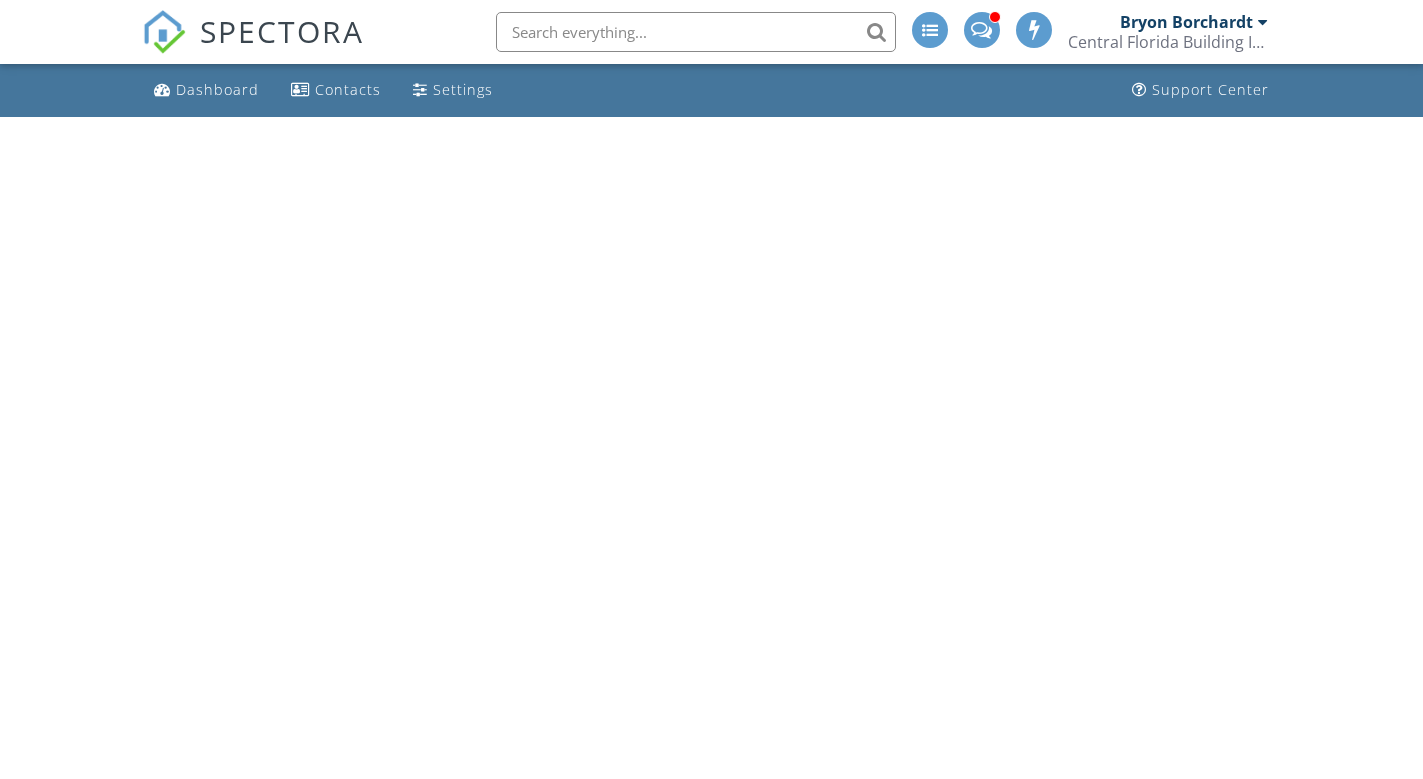 scroll, scrollTop: 0, scrollLeft: 0, axis: both 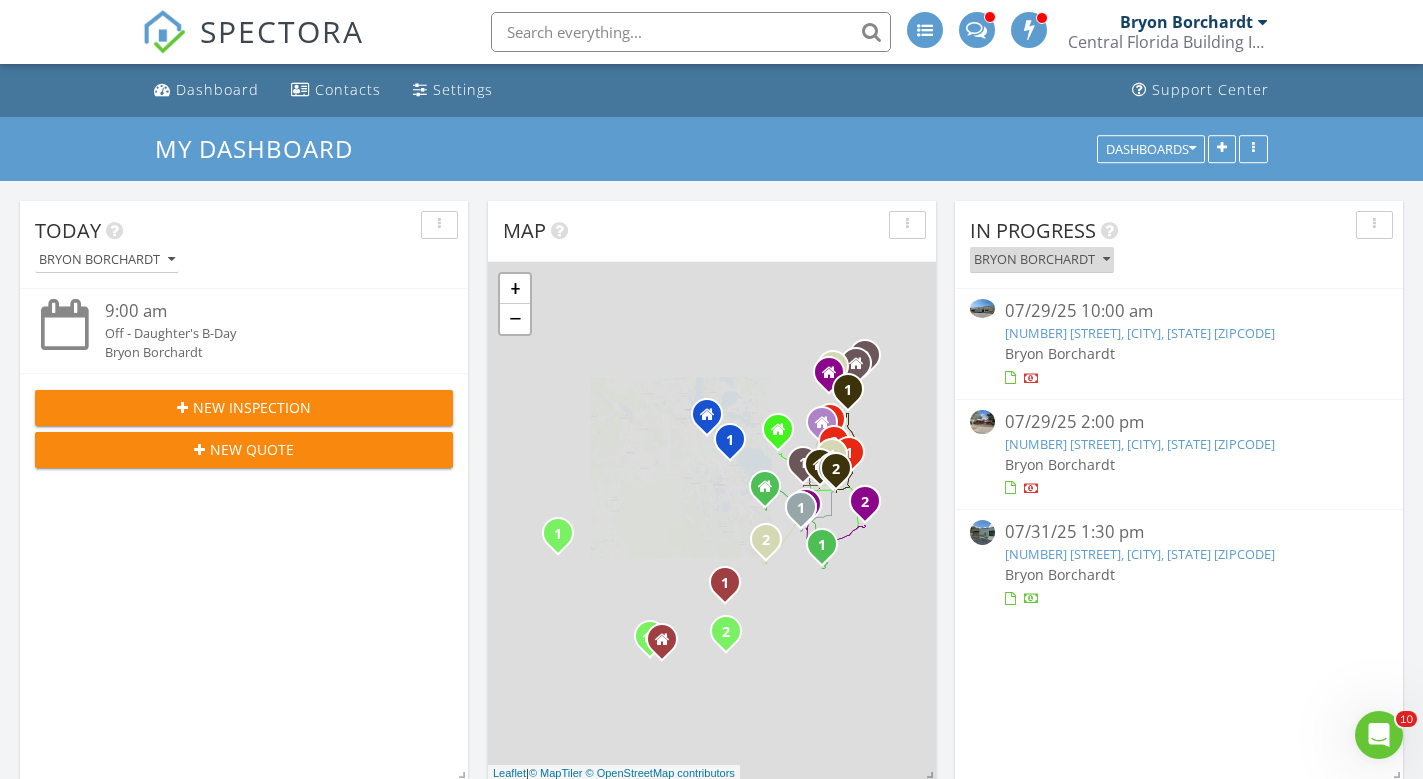 click on "Bryon Borchardt" at bounding box center (1042, 260) 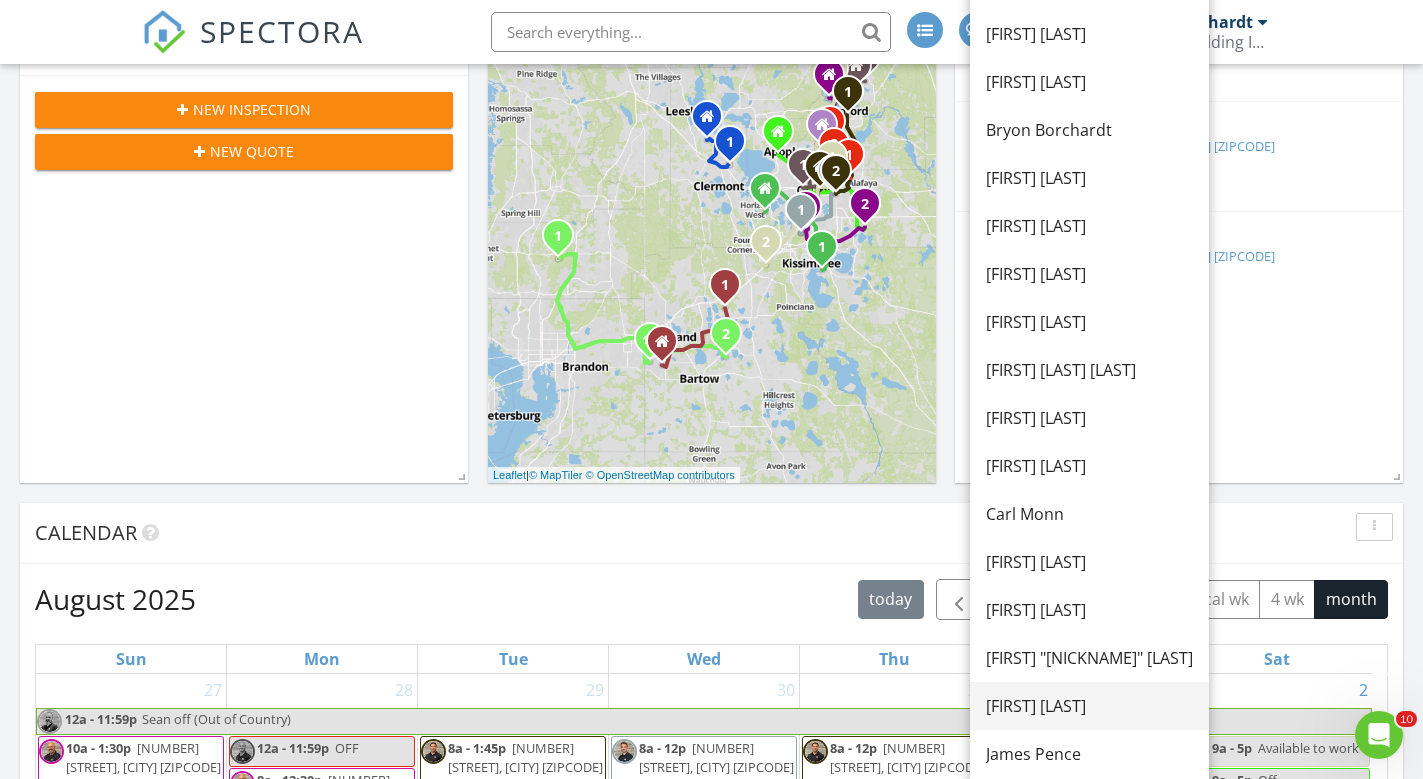 scroll, scrollTop: 300, scrollLeft: 0, axis: vertical 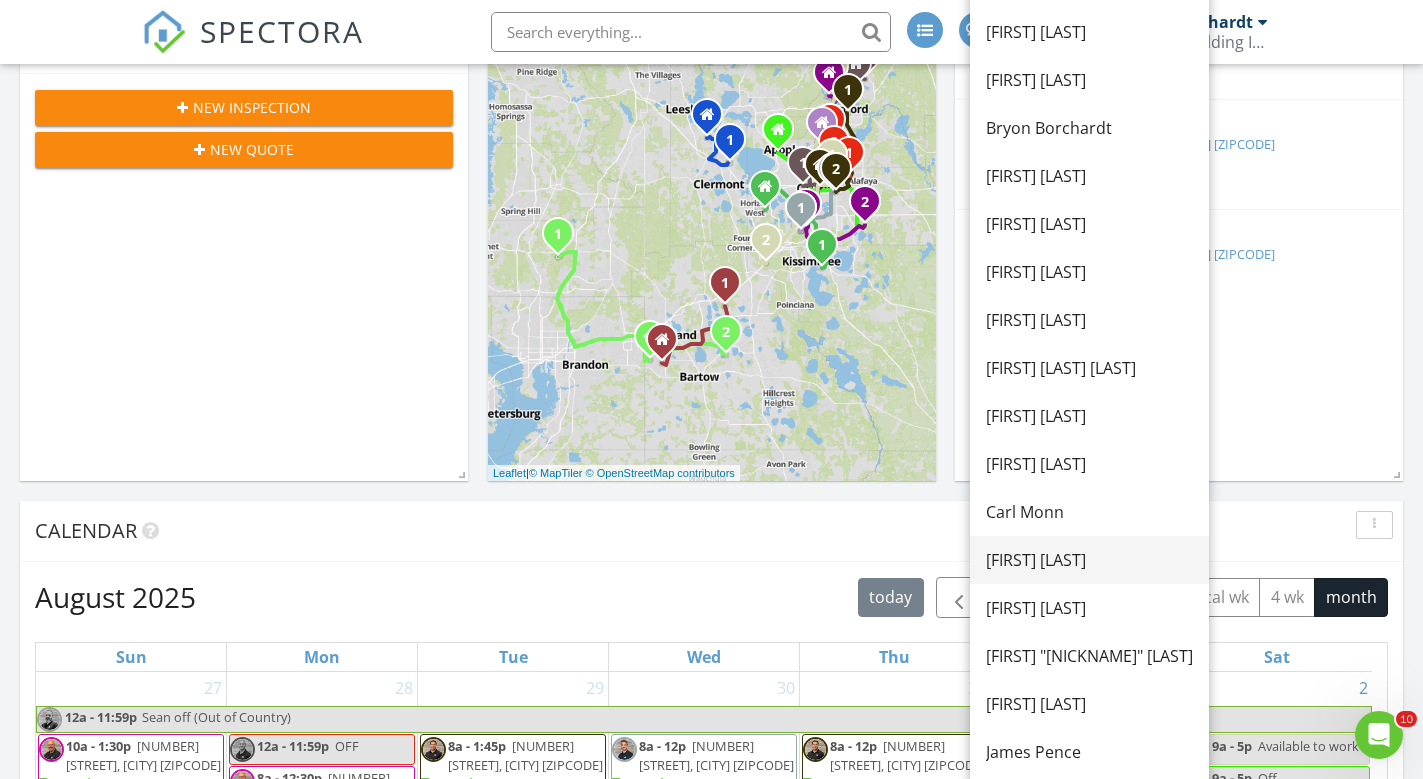 click on "[FIRST] [LAST]" at bounding box center [1089, 560] 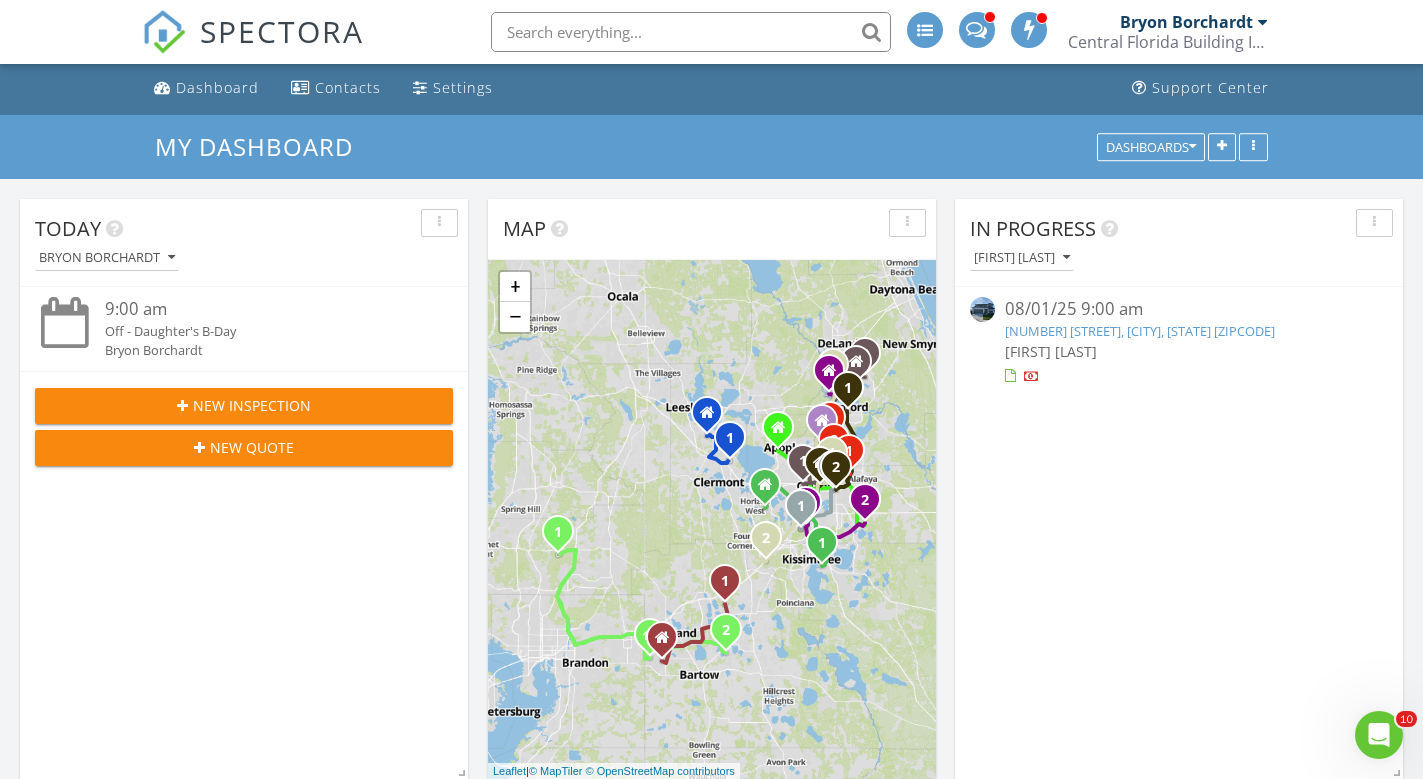 scroll, scrollTop: 0, scrollLeft: 0, axis: both 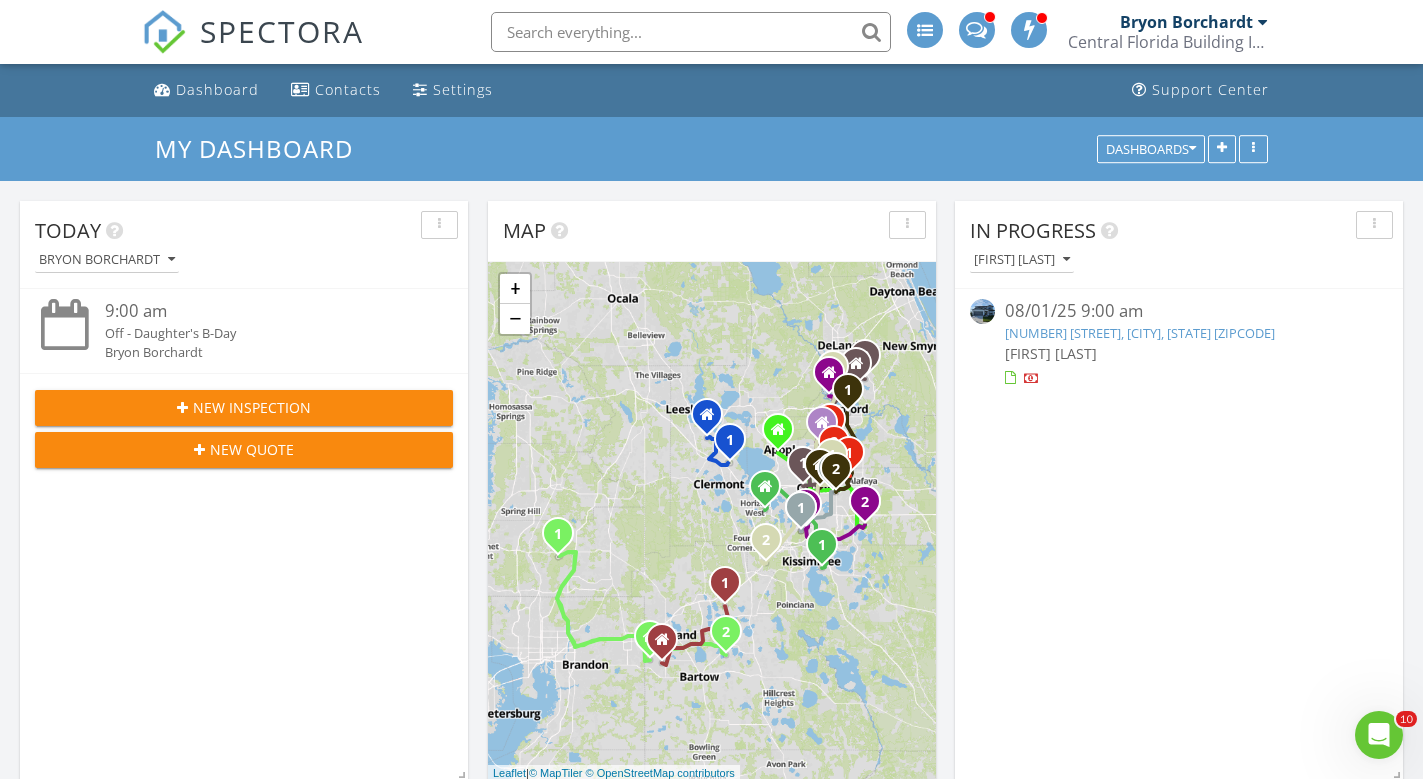 click on "1766 Ruby Ln, Lake Alfred, FL 33850" at bounding box center (1140, 333) 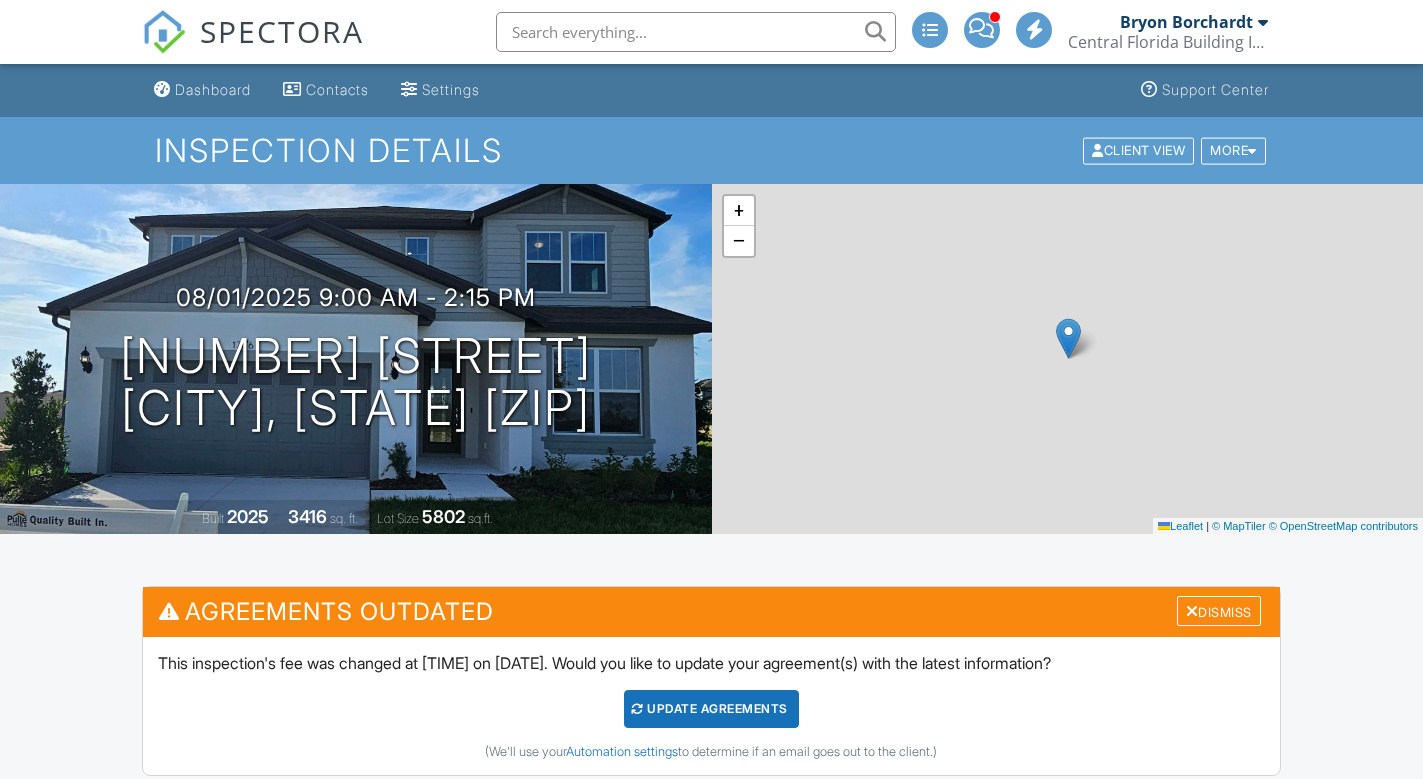 scroll, scrollTop: 0, scrollLeft: 0, axis: both 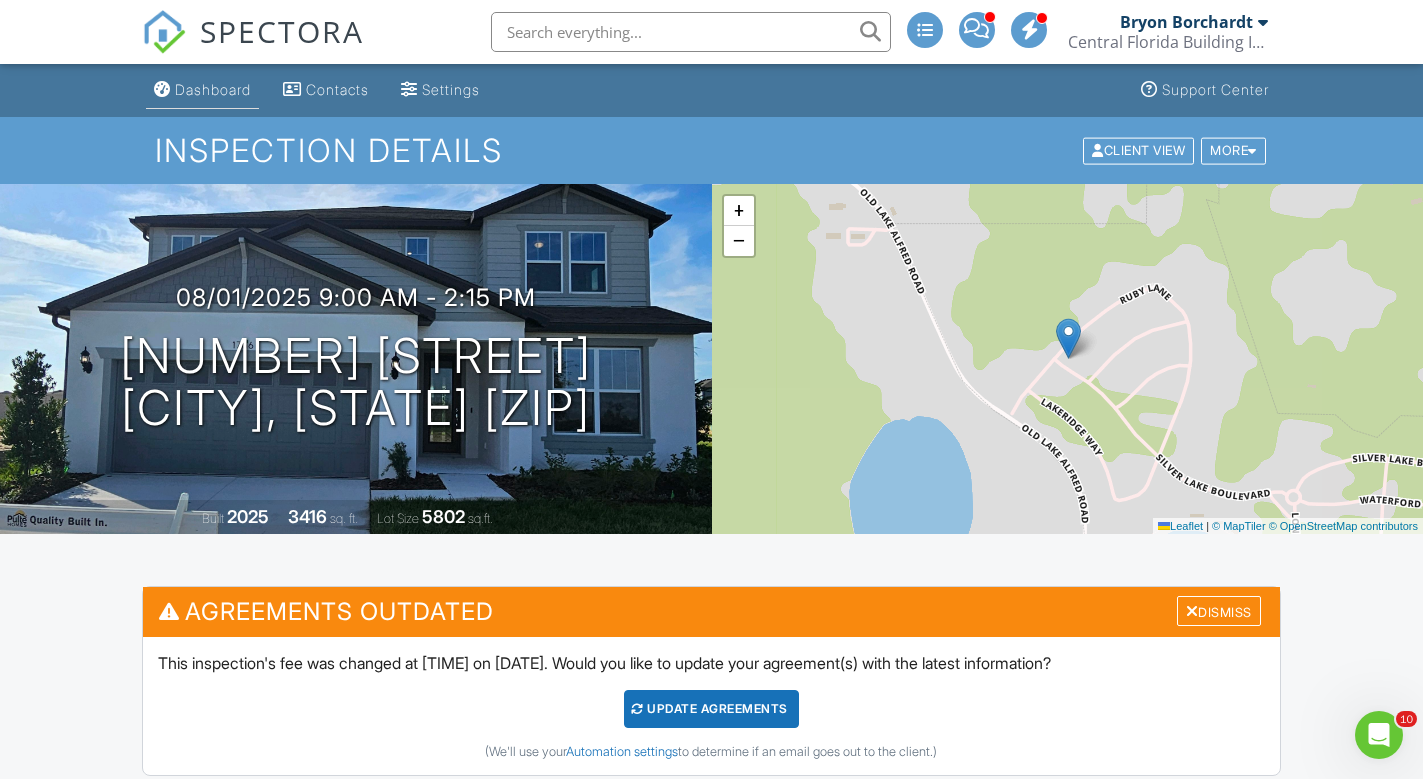 click on "Dashboard" at bounding box center (213, 89) 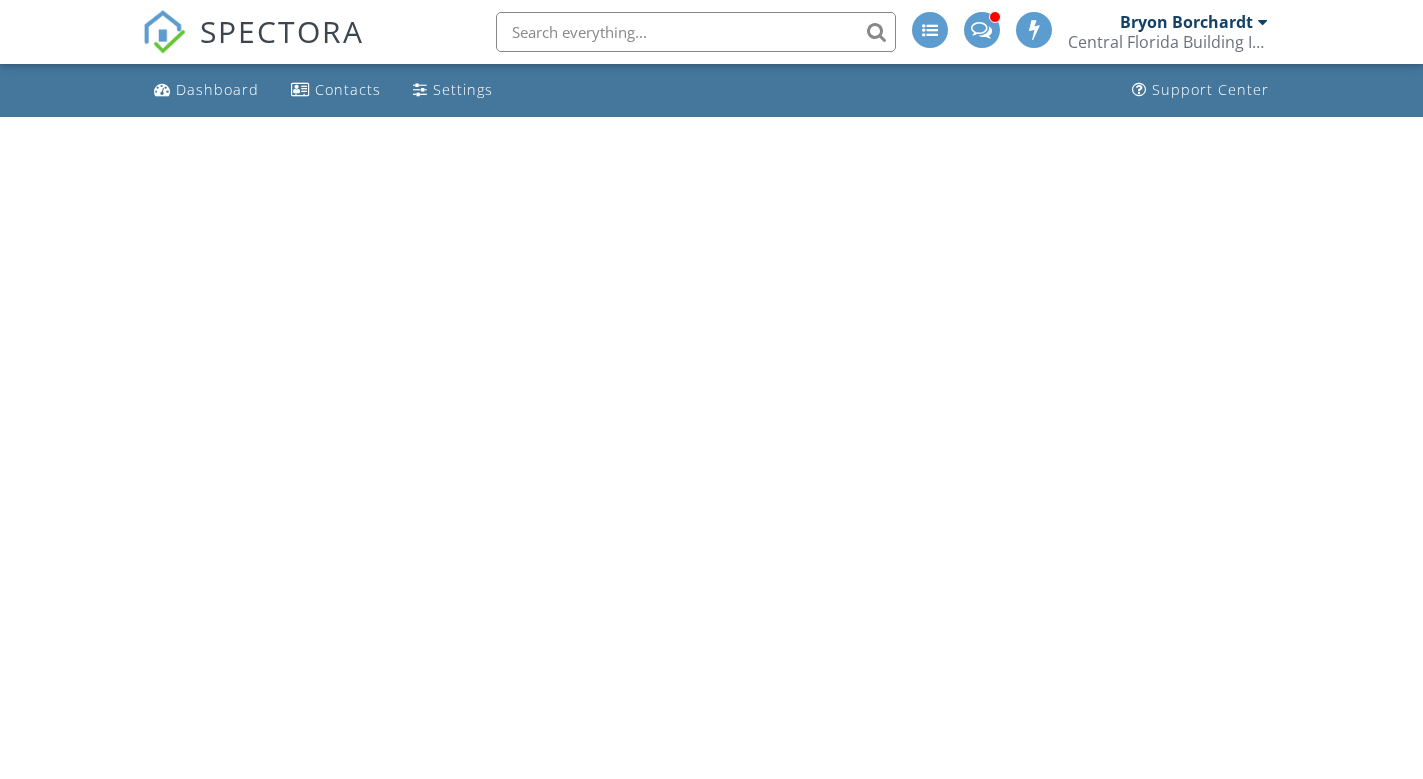 scroll, scrollTop: 0, scrollLeft: 0, axis: both 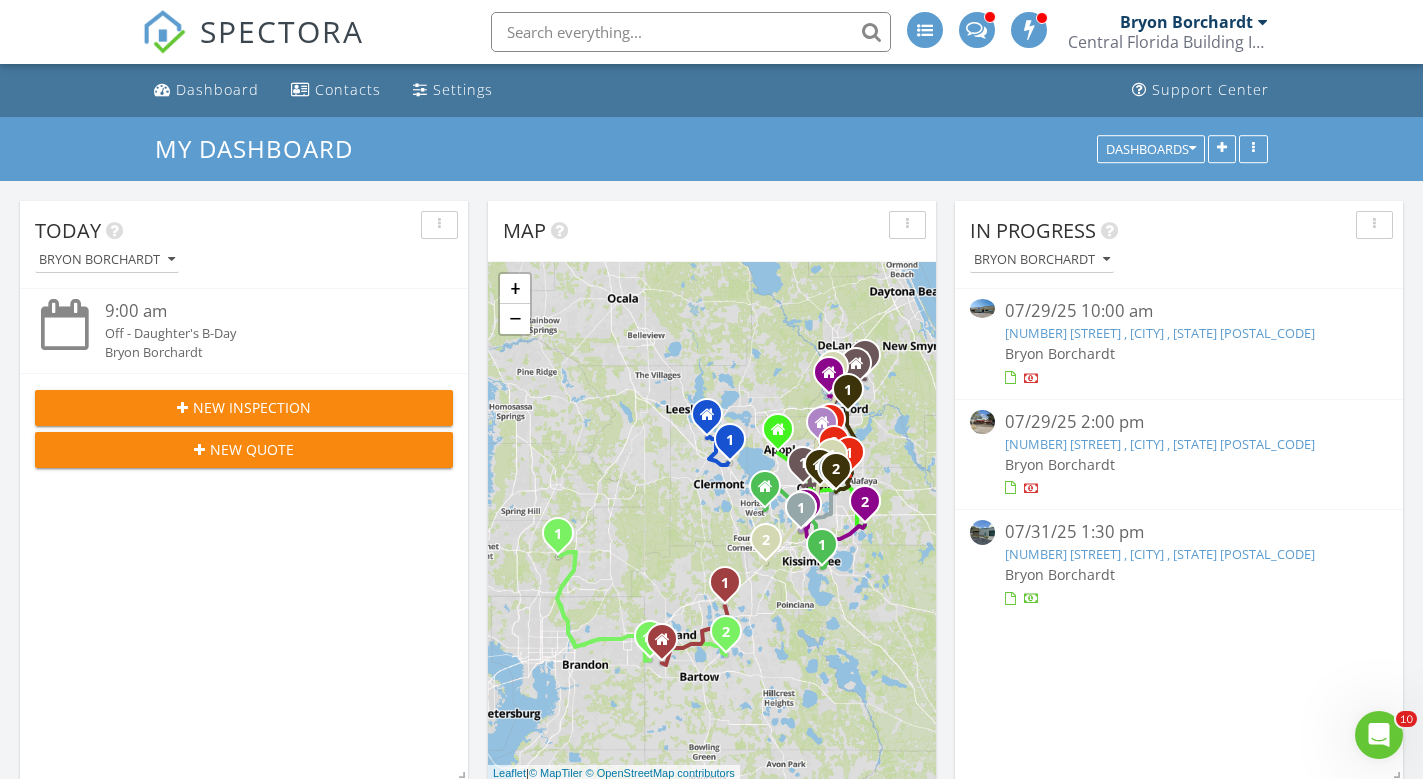 click on "2621 Skyview Dr, Lakeland, FL 33801" at bounding box center (1160, 333) 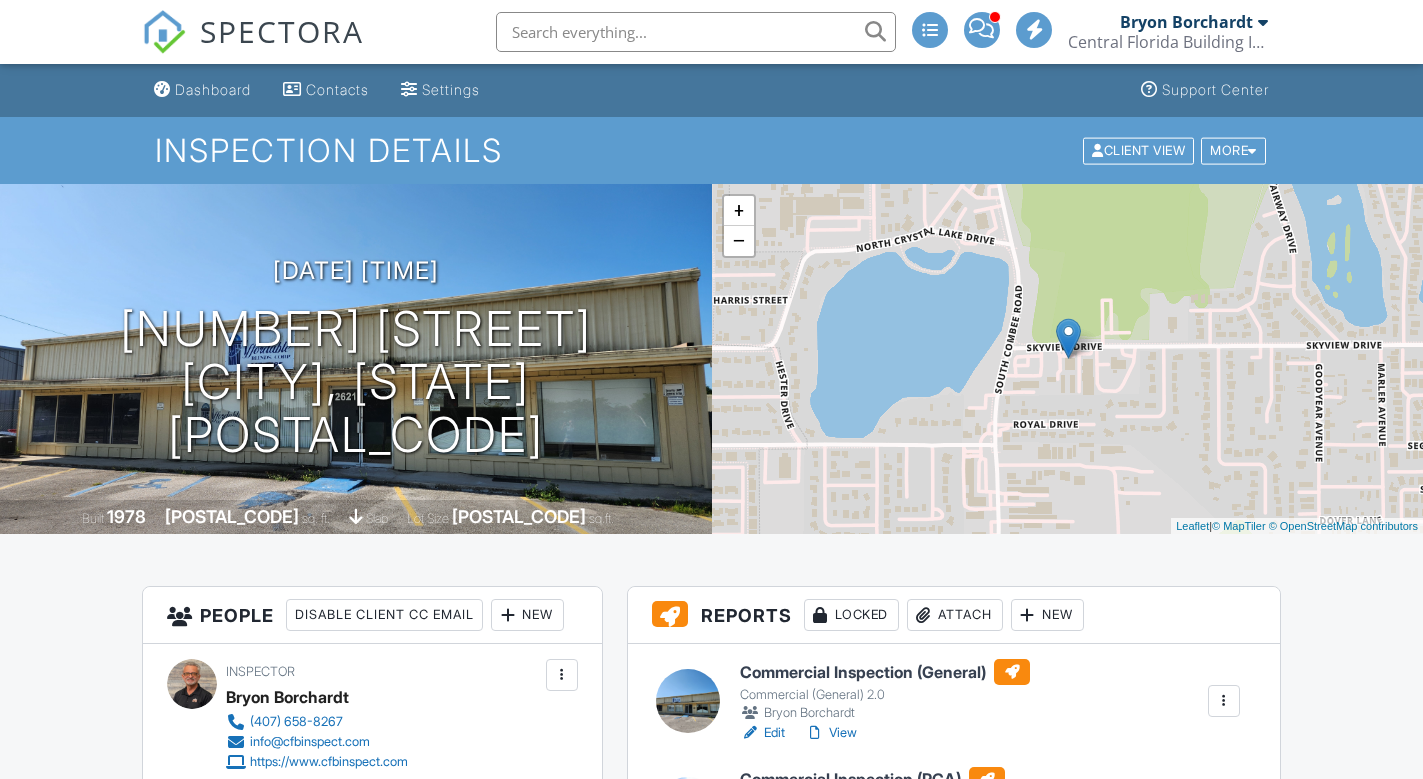 scroll, scrollTop: 100, scrollLeft: 0, axis: vertical 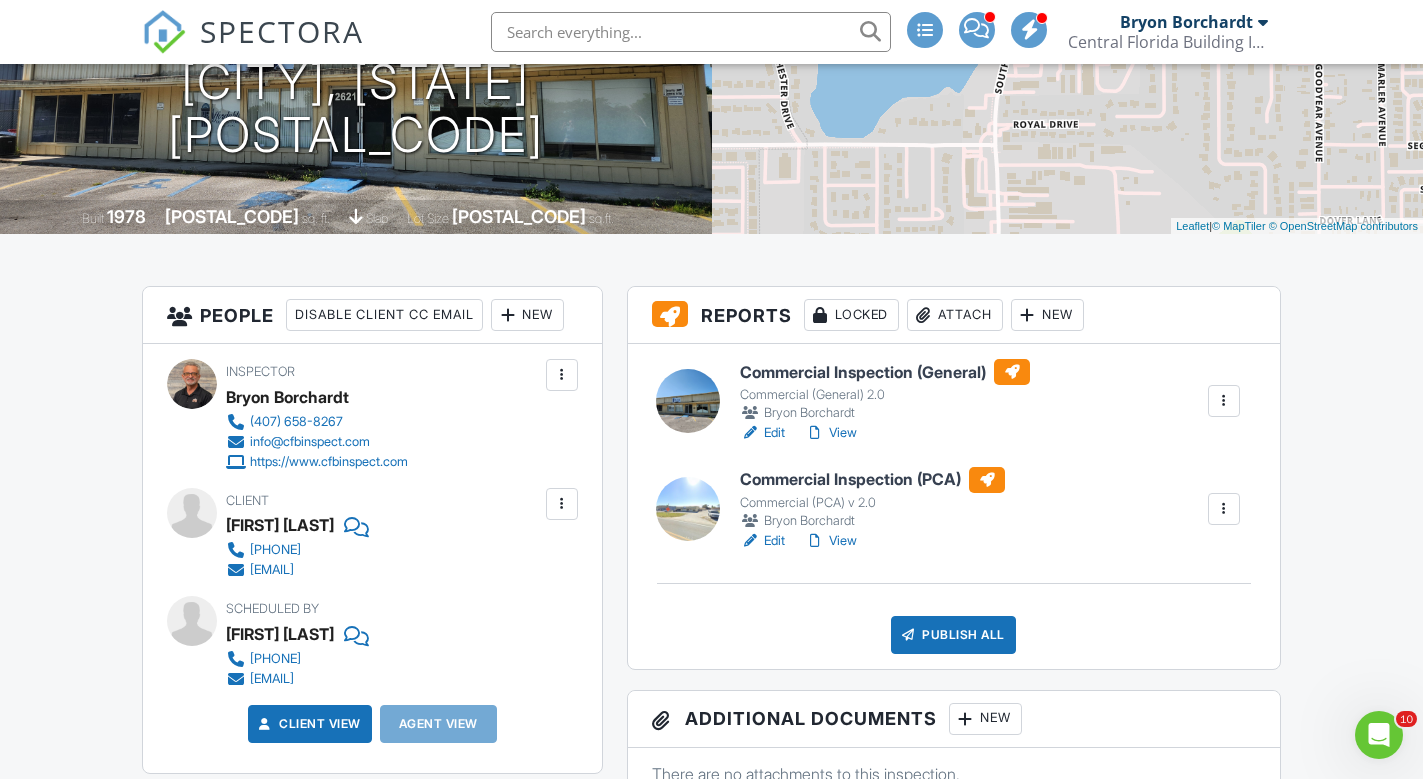 click on "Commercial Inspection (General)" at bounding box center [885, 372] 